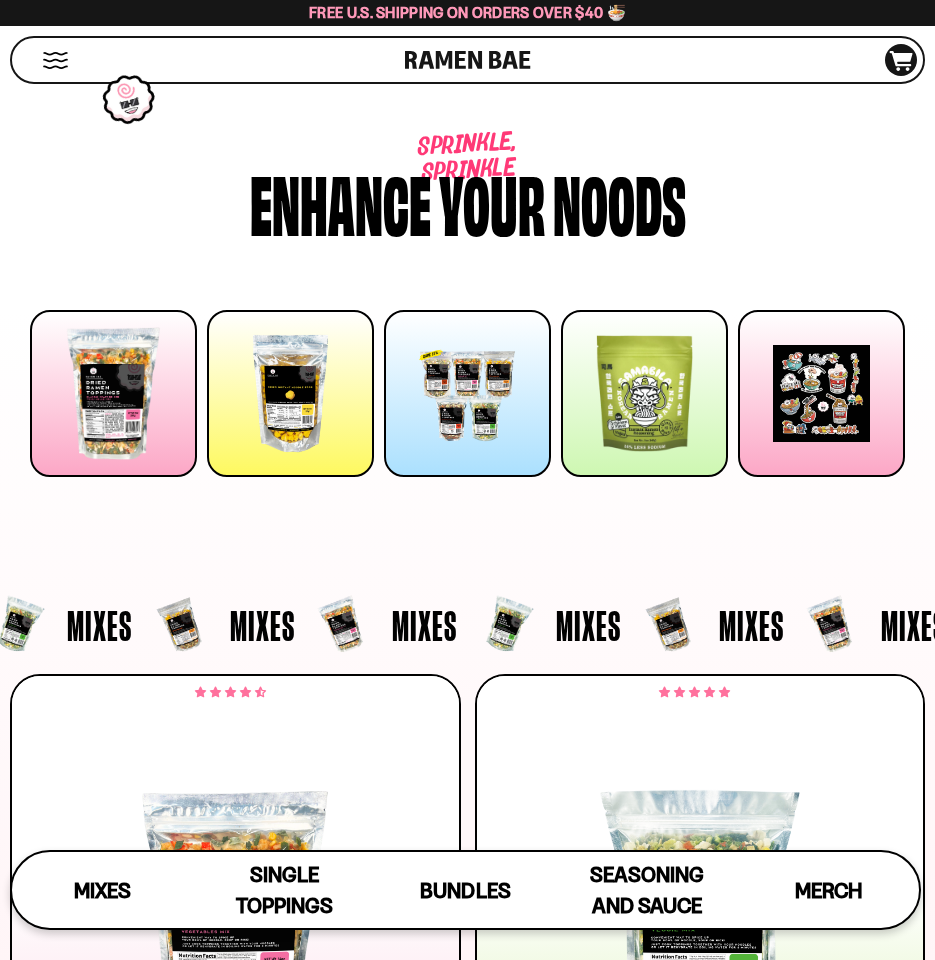 scroll, scrollTop: 2436, scrollLeft: 0, axis: vertical 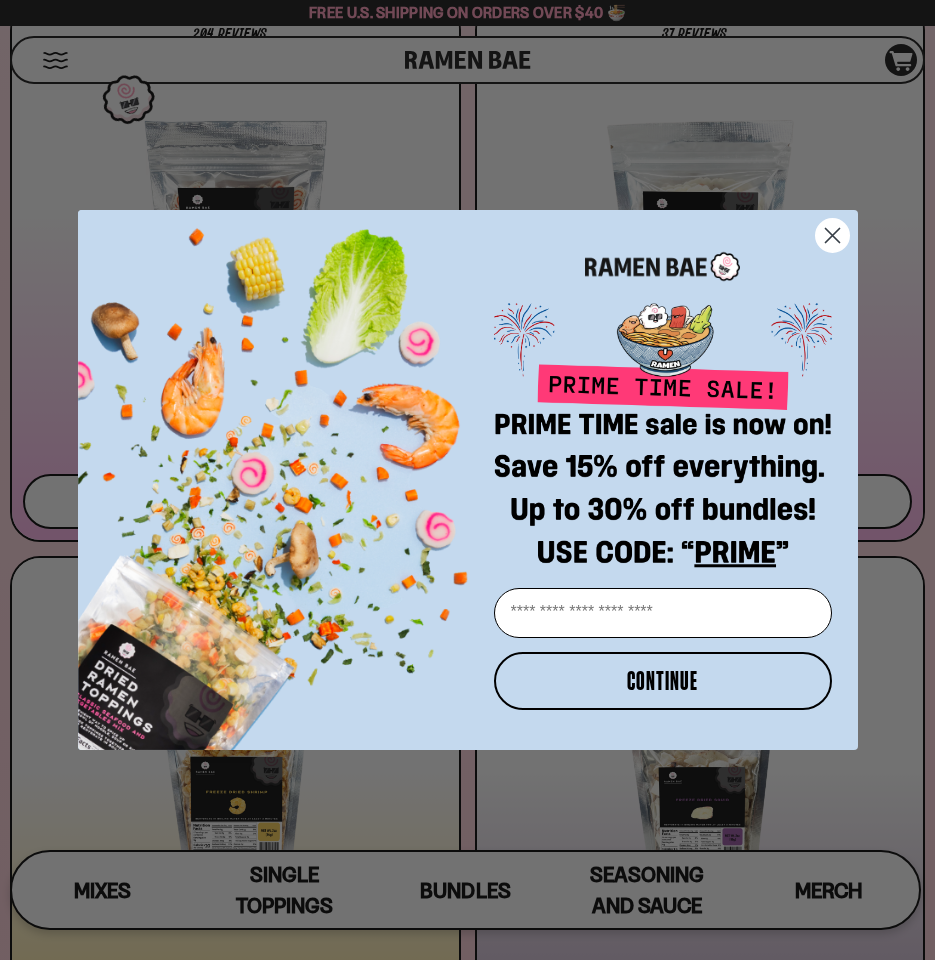 click 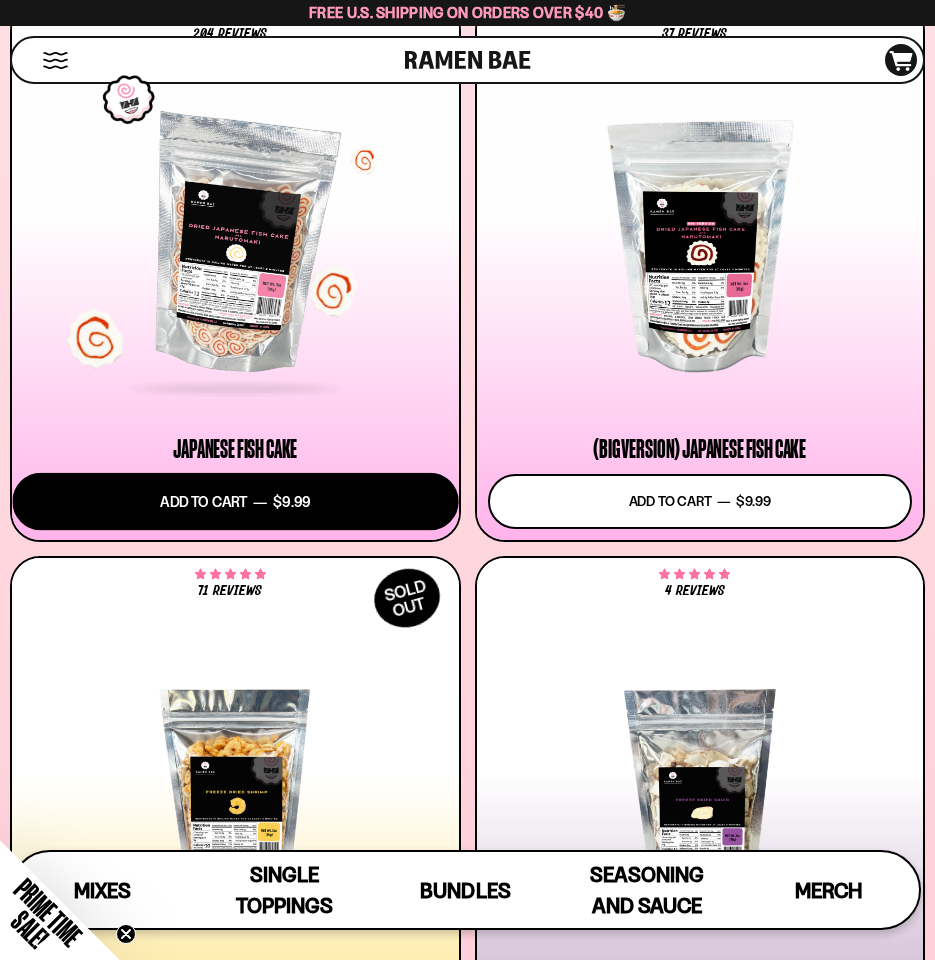 click on "Add to cart
Add
—
Regular price
$9.99
Regular price
Sale price
$9.99
Unit price
/
per" at bounding box center (235, 502) 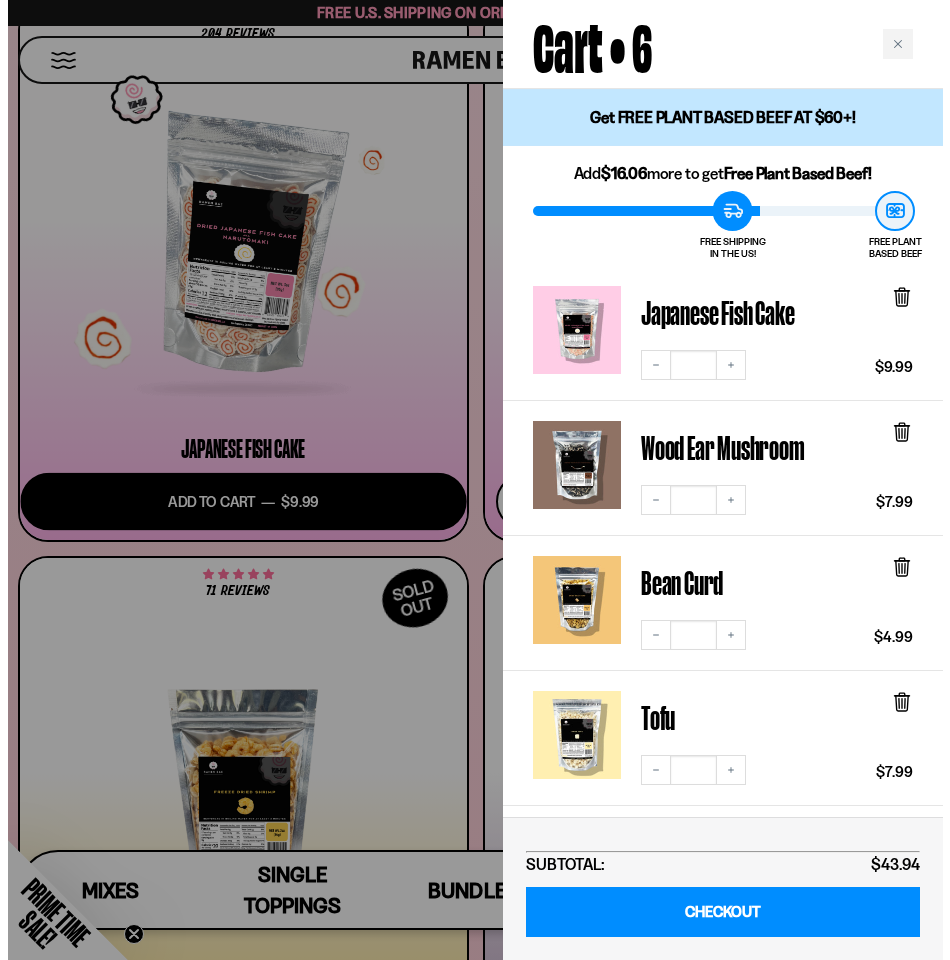 scroll, scrollTop: 2466, scrollLeft: 0, axis: vertical 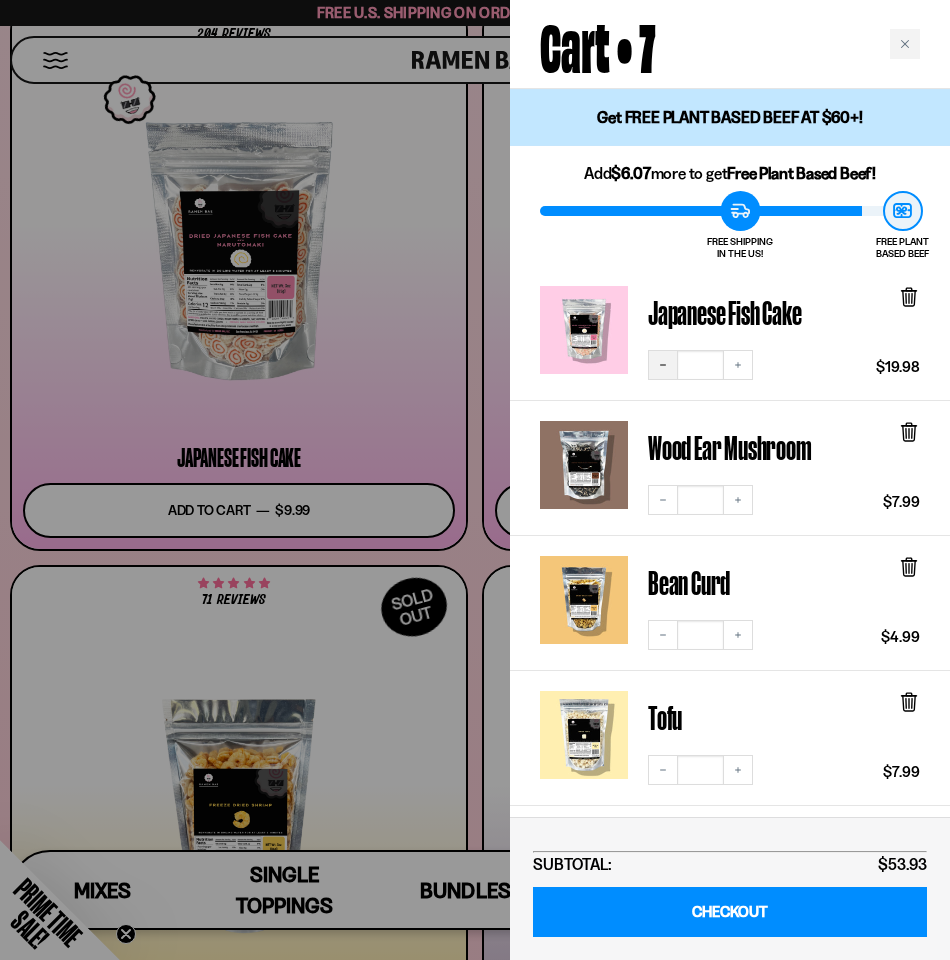 click on "Decrease quantity" at bounding box center (663, 365) 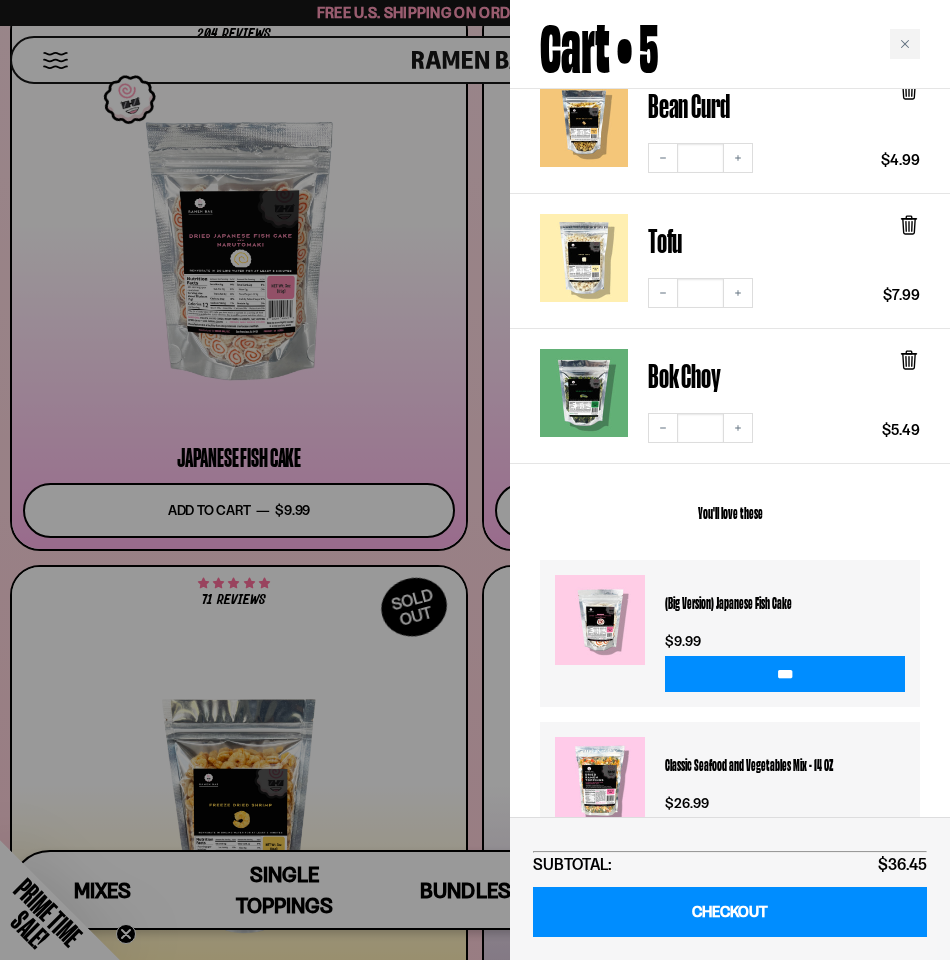 scroll, scrollTop: 500, scrollLeft: 0, axis: vertical 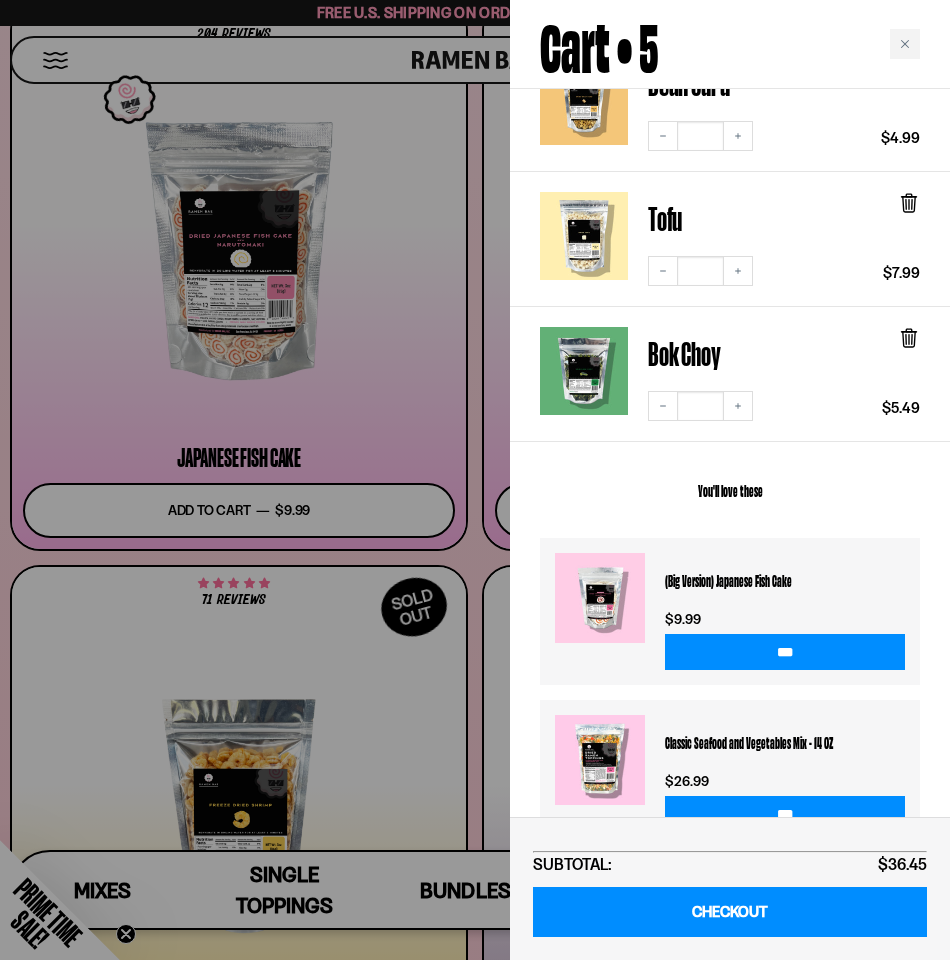 click at bounding box center (475, 480) 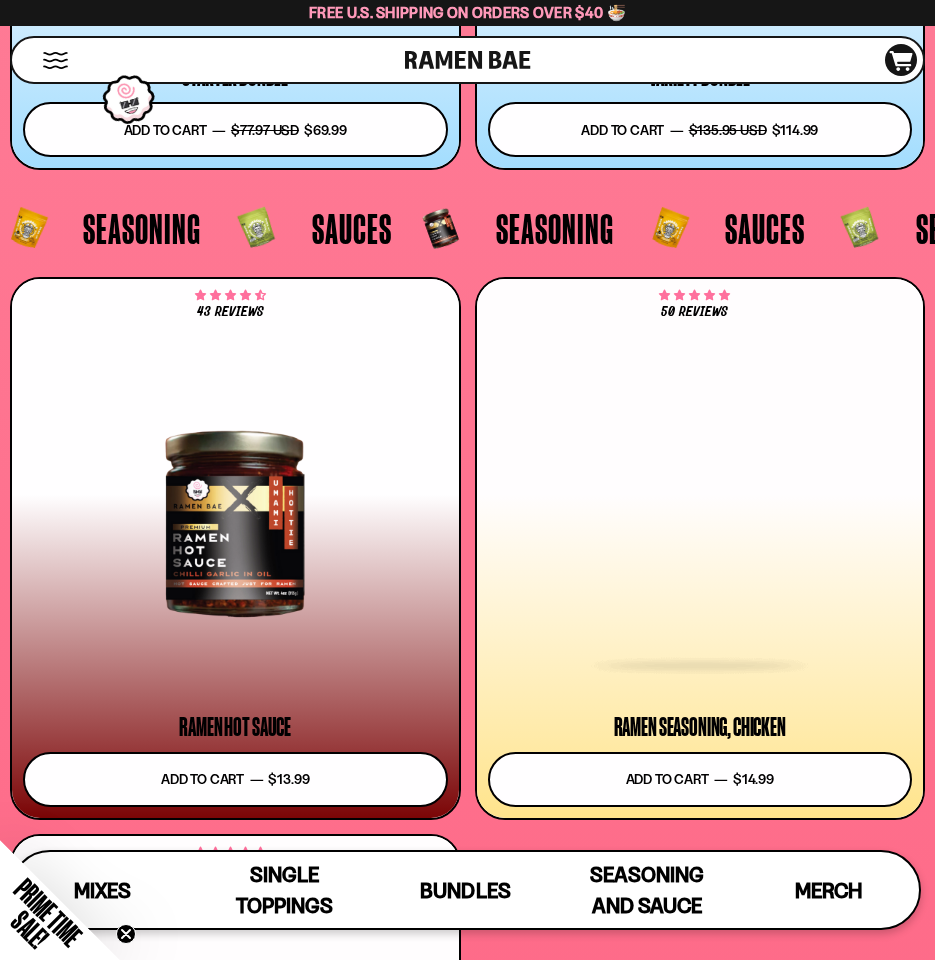 scroll, scrollTop: 8836, scrollLeft: 0, axis: vertical 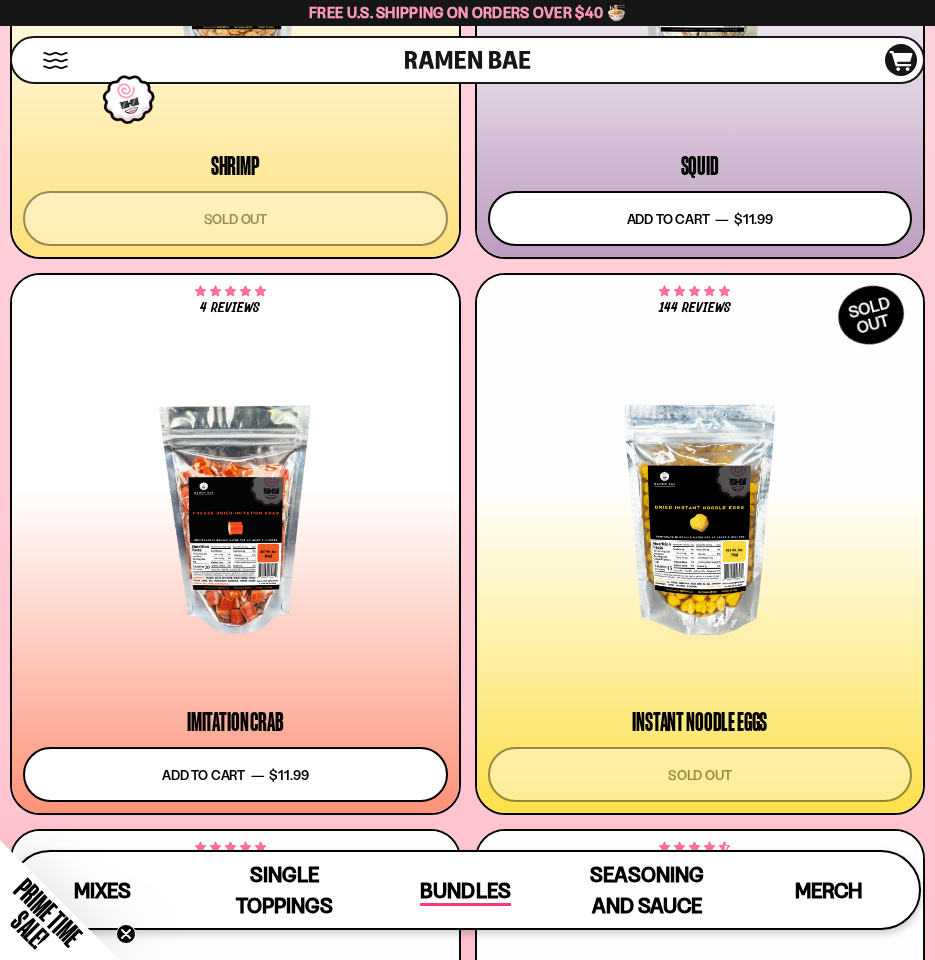 click on "Bundles" at bounding box center (465, 892) 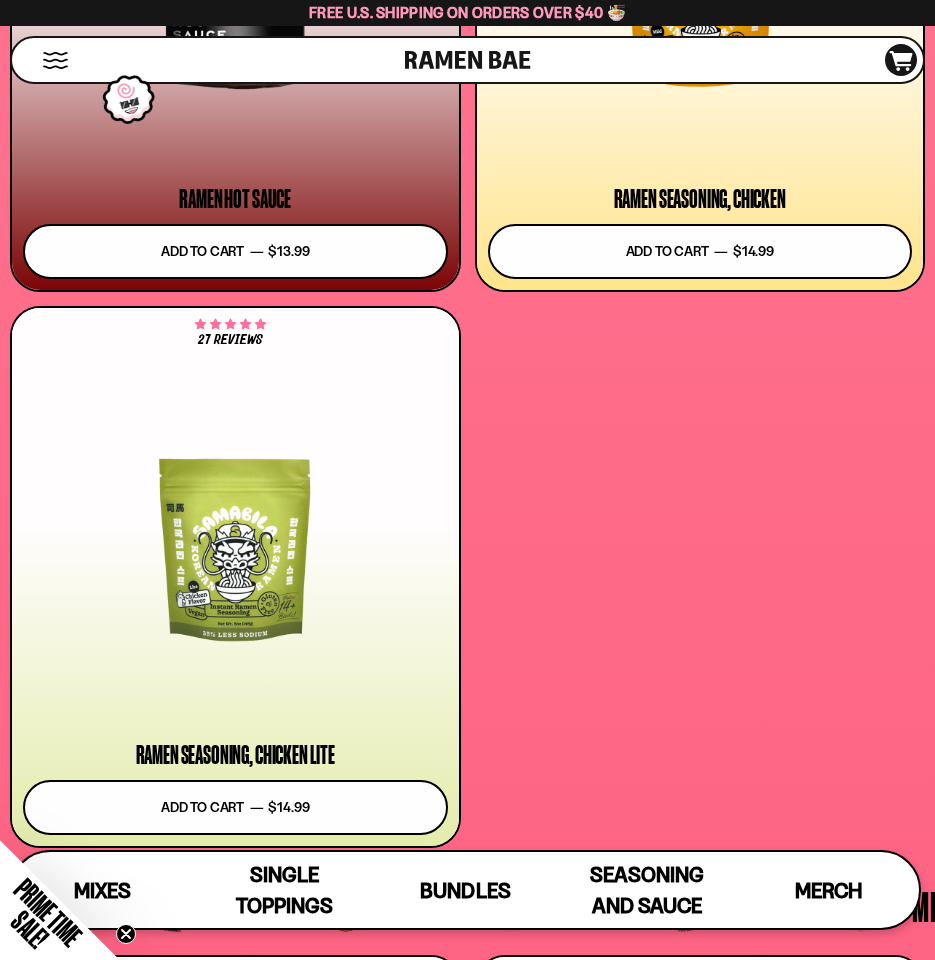 scroll, scrollTop: 9647, scrollLeft: 0, axis: vertical 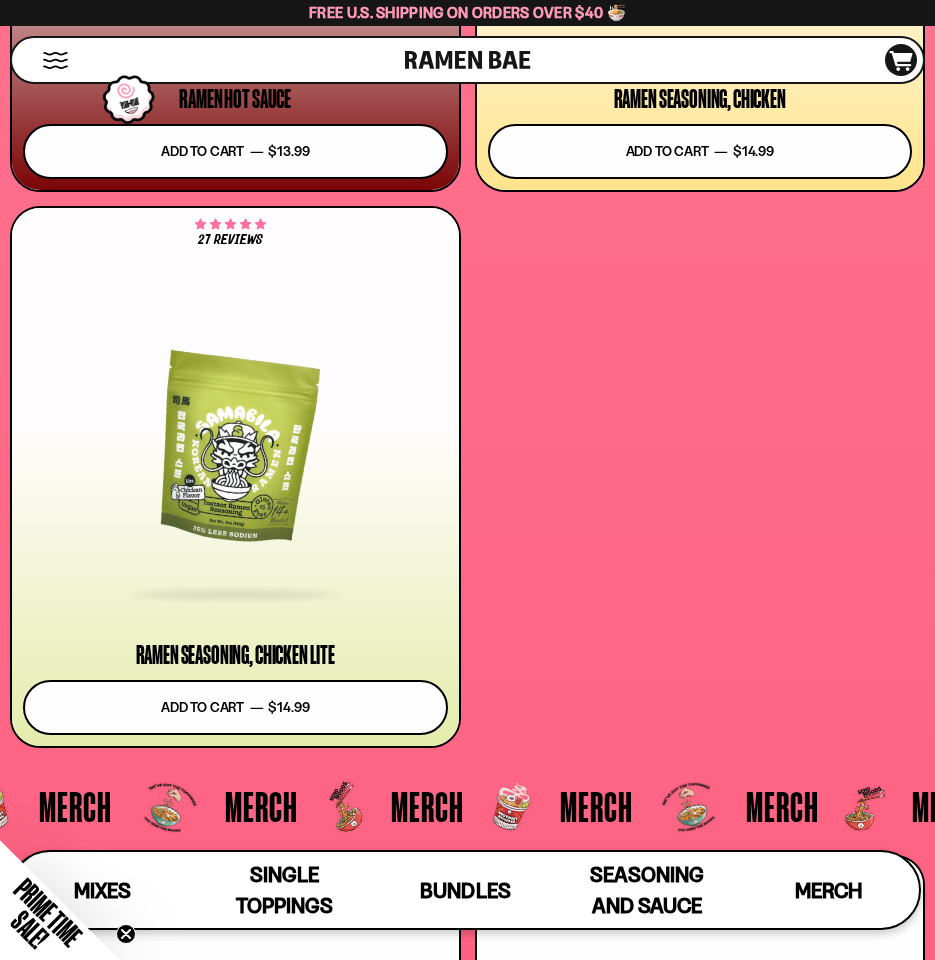 click at bounding box center [235, 452] 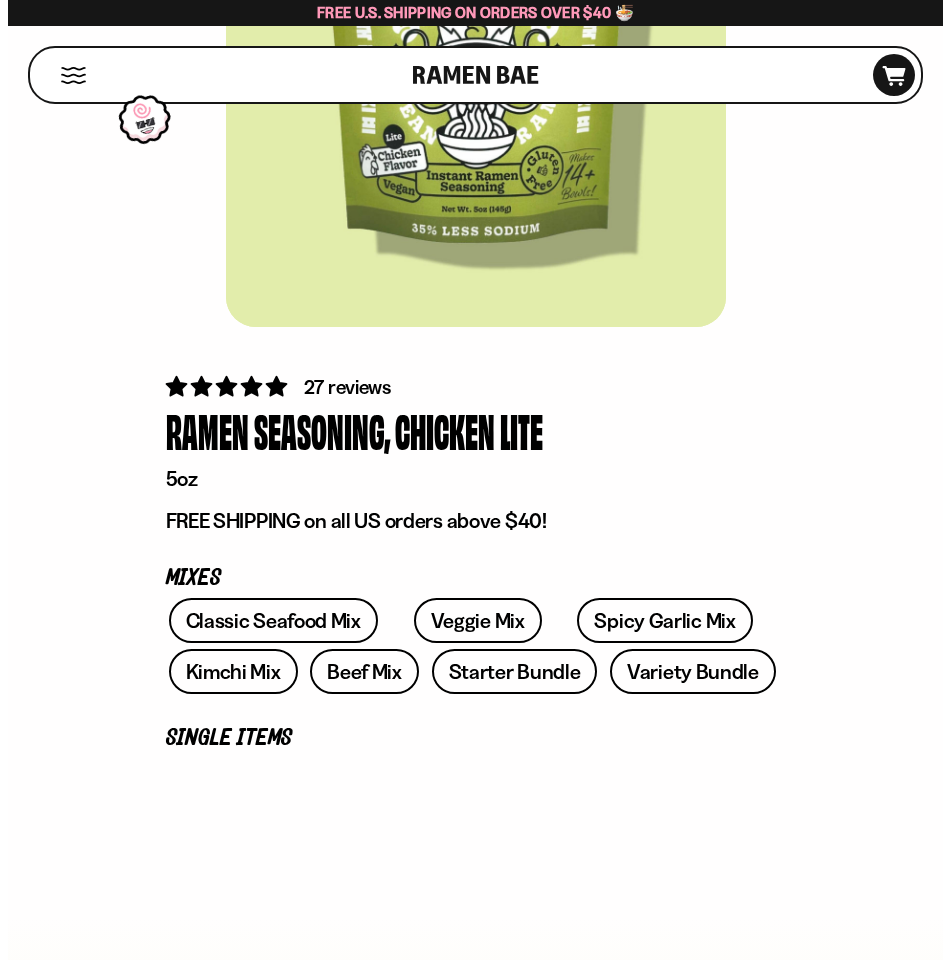 scroll, scrollTop: 0, scrollLeft: 0, axis: both 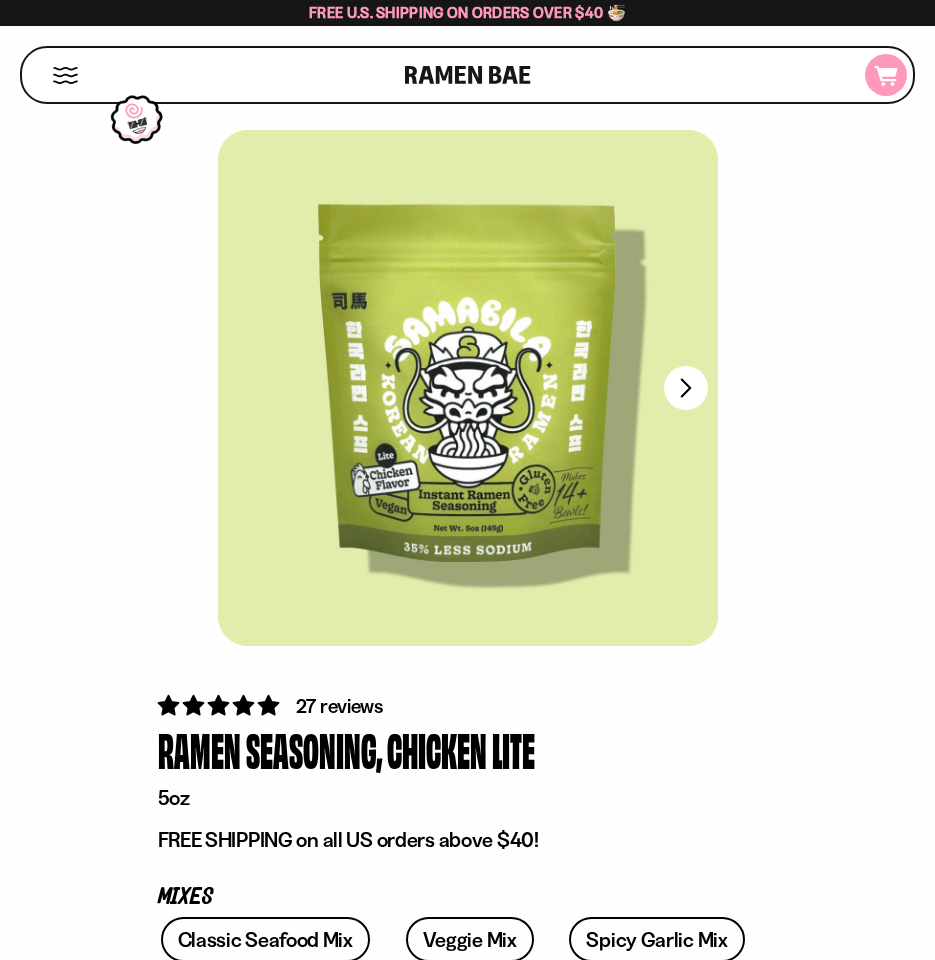 click on "D0381C2F-513E-4F90-8A41-6F0A75DCBAAA" 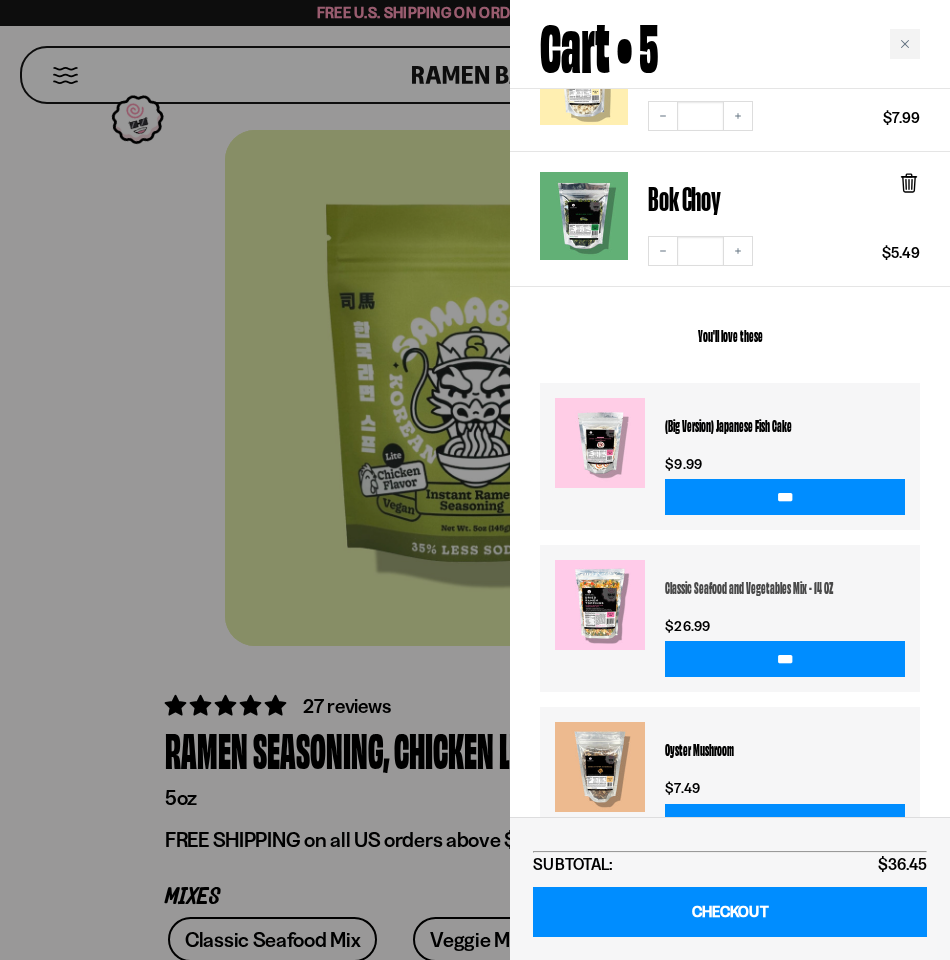 scroll, scrollTop: 705, scrollLeft: 0, axis: vertical 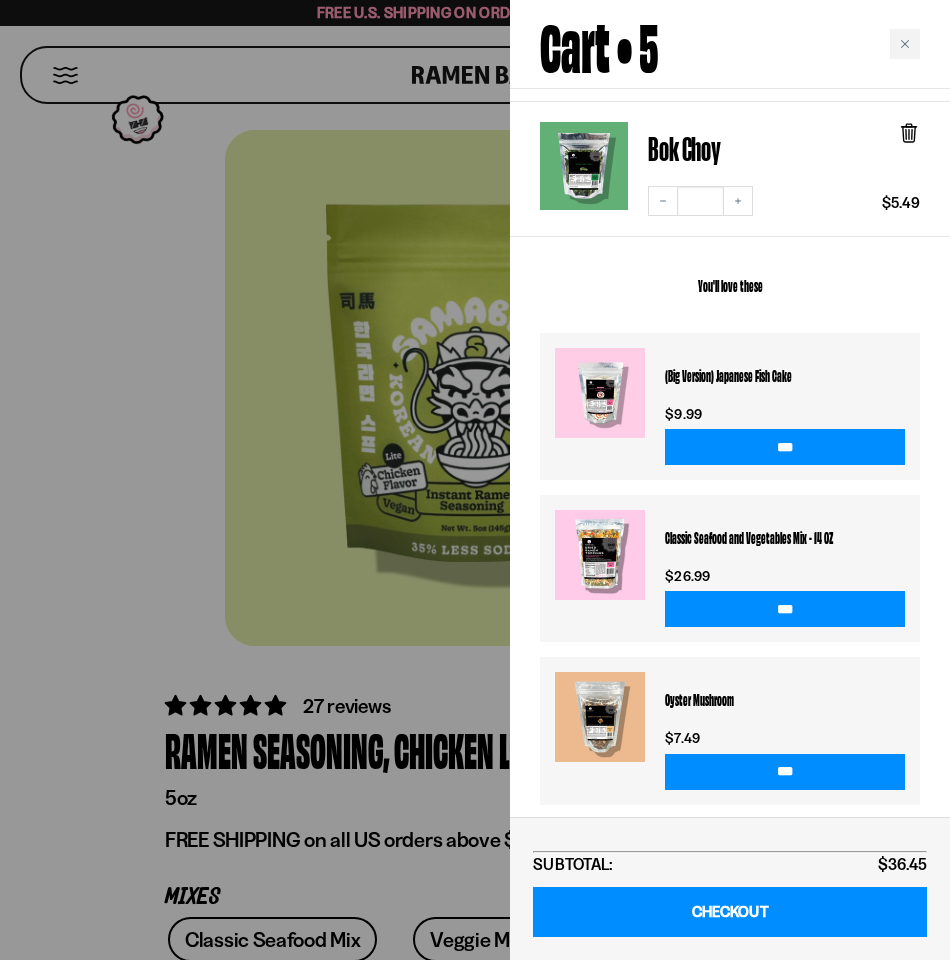 click on "SUBTOTAL:
$36.45
CHECKOUT" at bounding box center (730, 888) 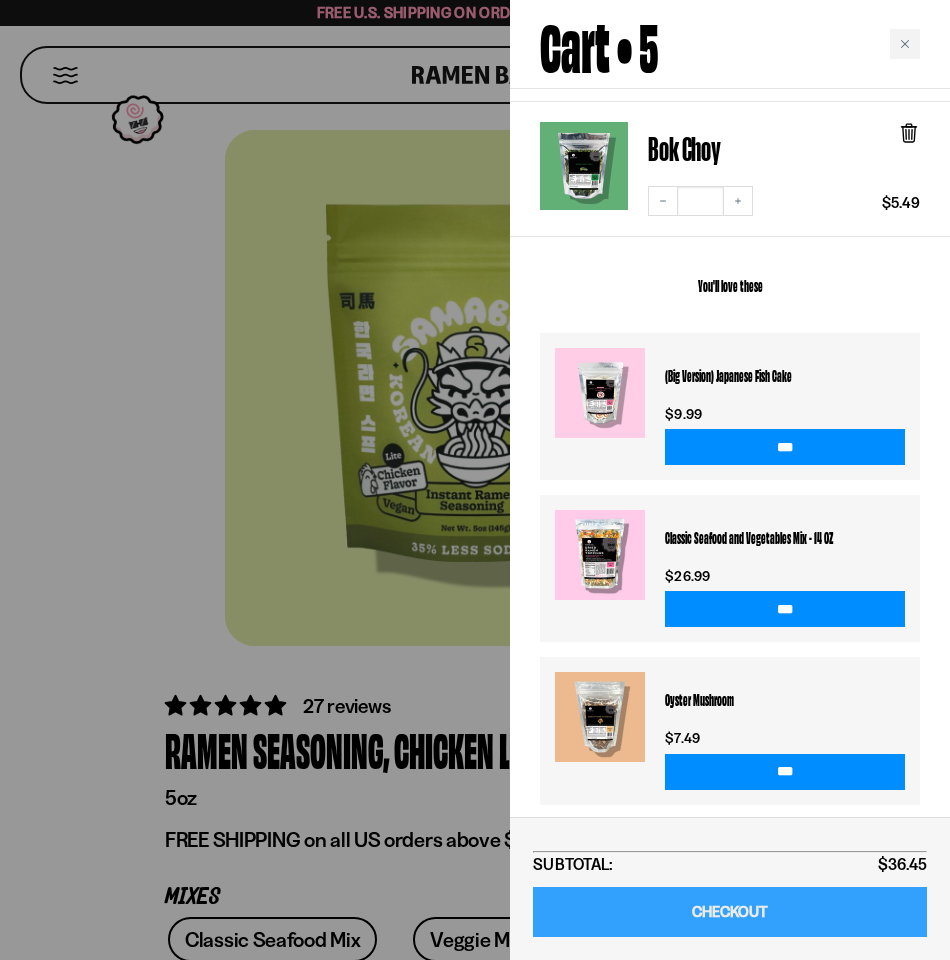 click on "CHECKOUT" at bounding box center [730, 912] 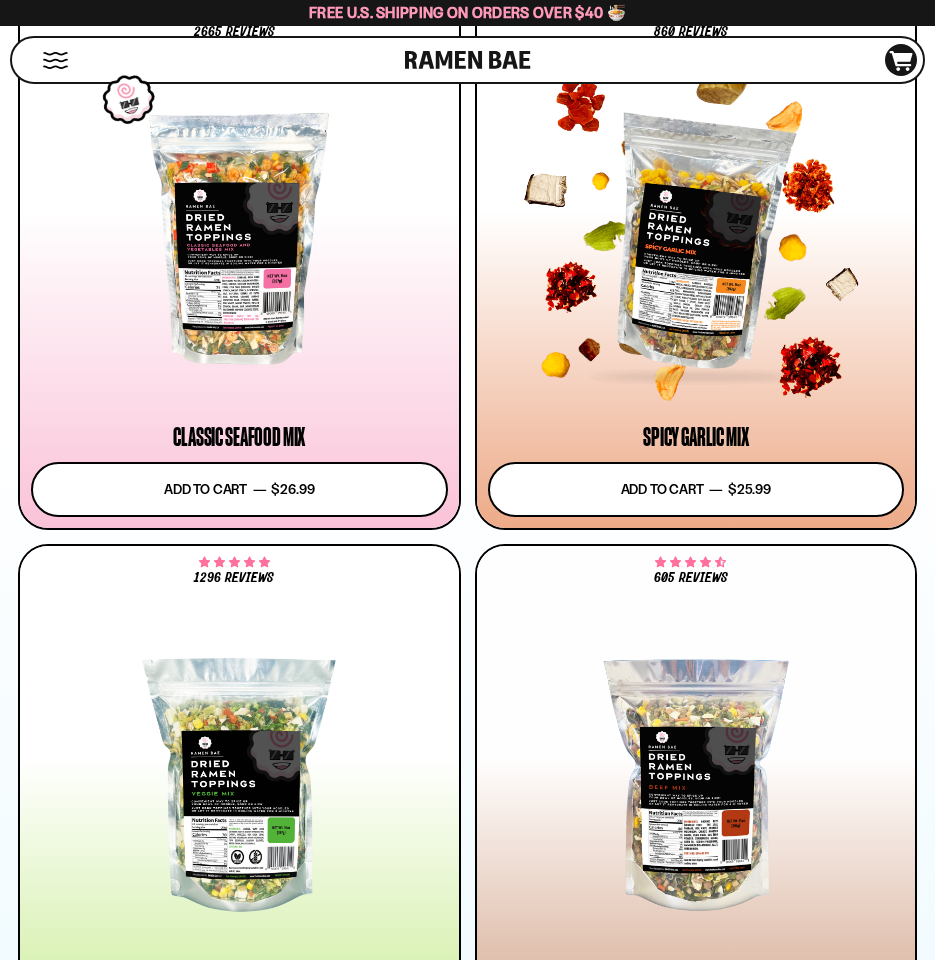 scroll, scrollTop: 1300, scrollLeft: 0, axis: vertical 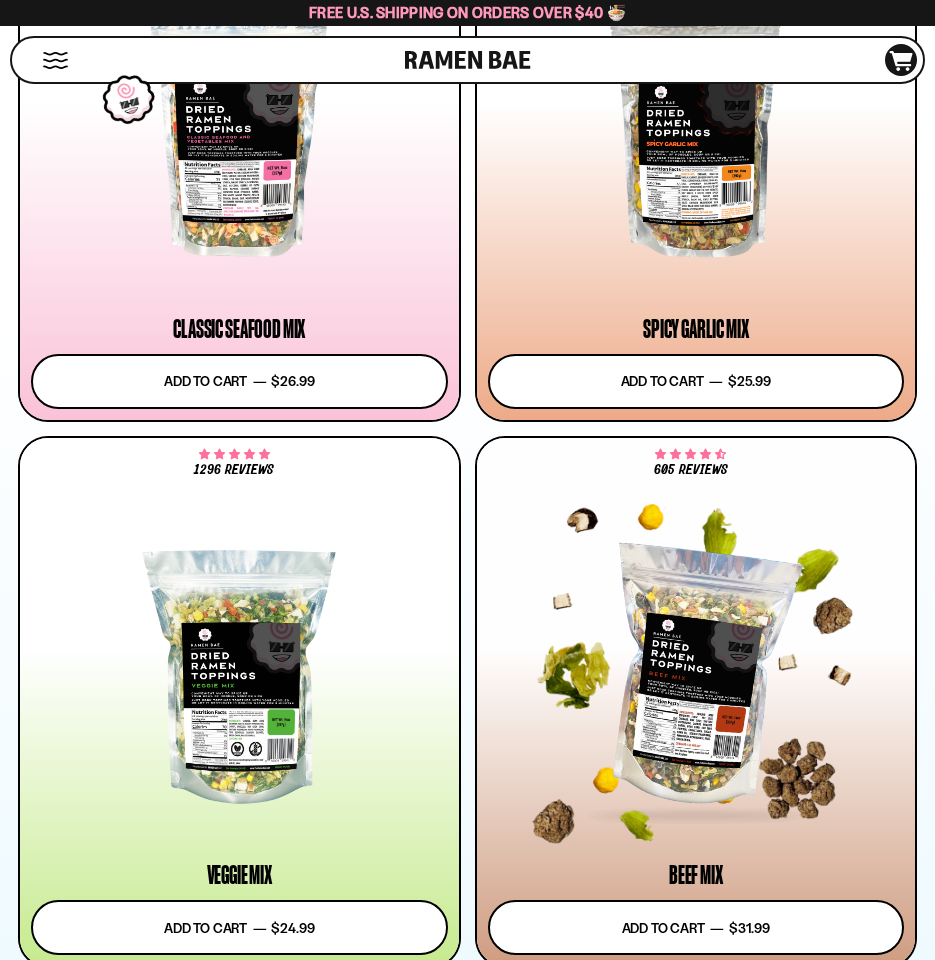 click at bounding box center (696, 677) 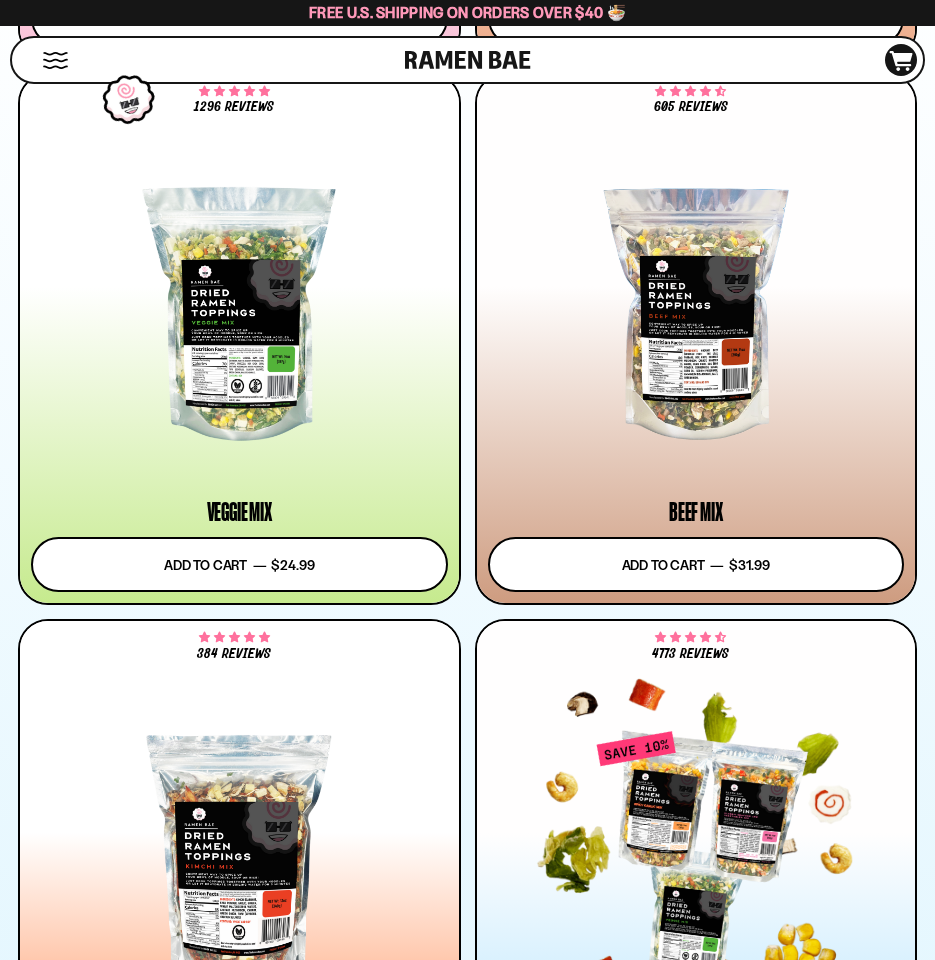 scroll, scrollTop: 2000, scrollLeft: 0, axis: vertical 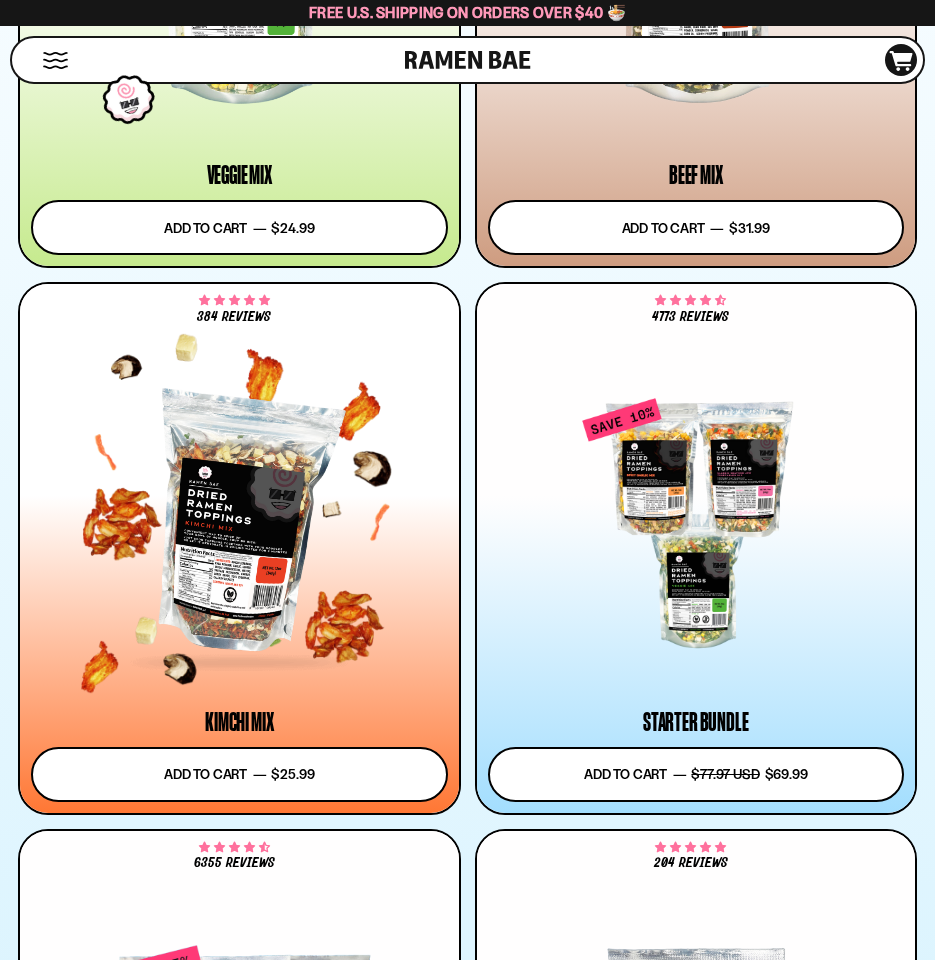 click at bounding box center (239, 524) 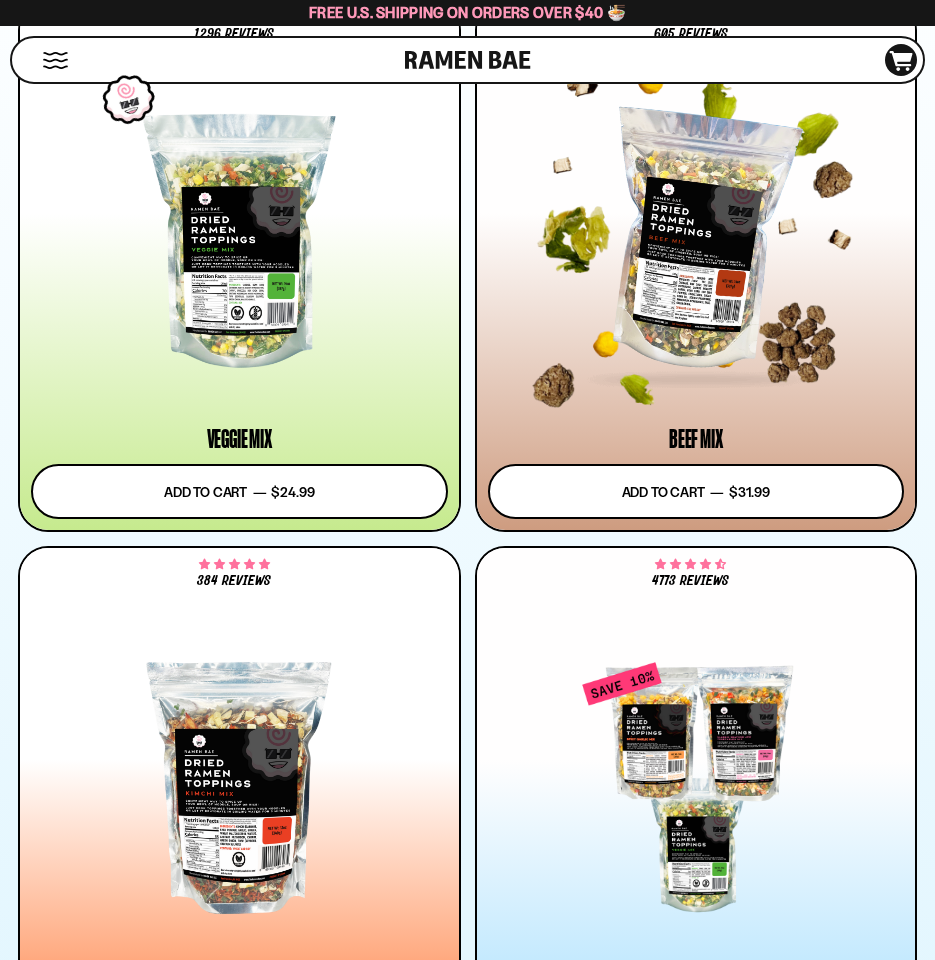 scroll, scrollTop: 1700, scrollLeft: 0, axis: vertical 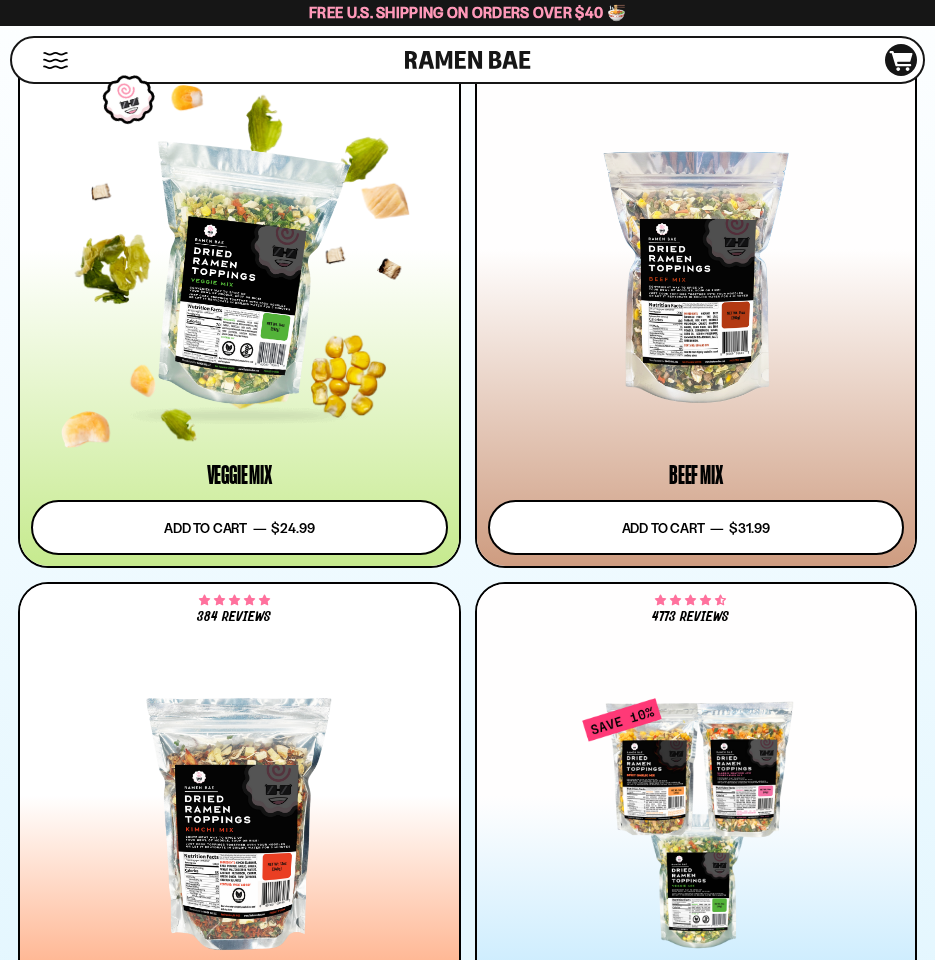 click at bounding box center [239, 277] 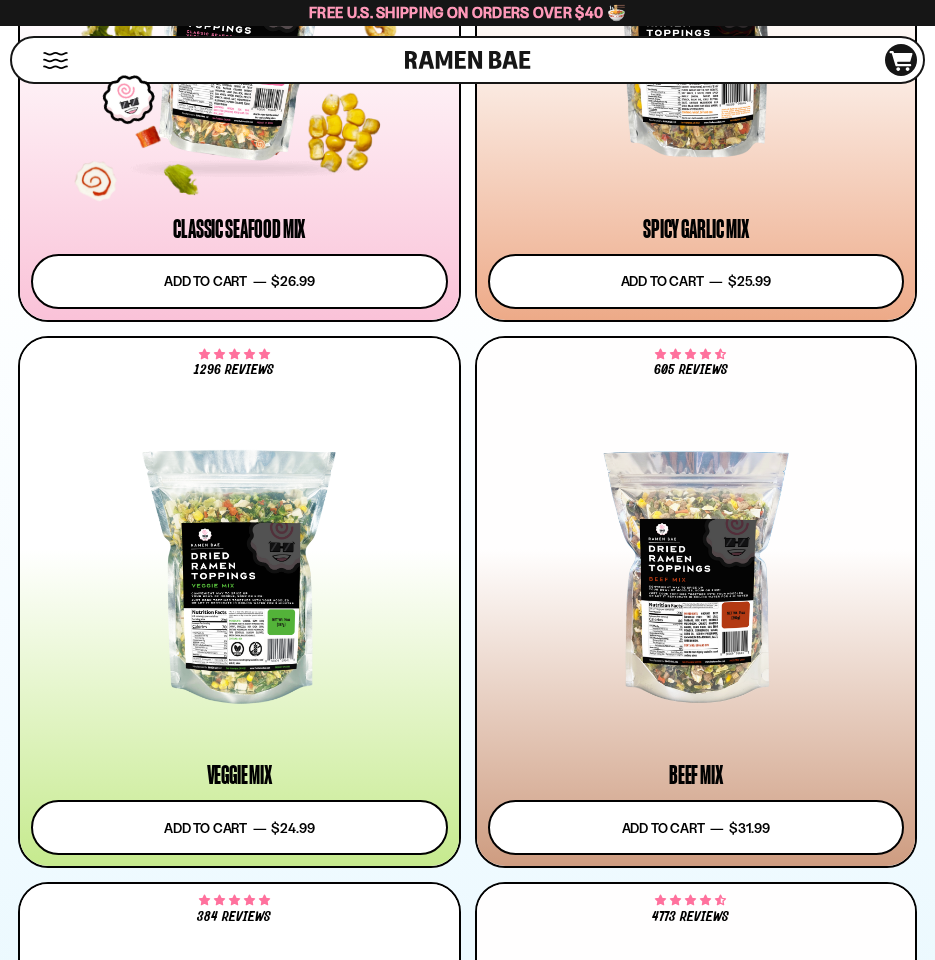 scroll, scrollTop: 1100, scrollLeft: 0, axis: vertical 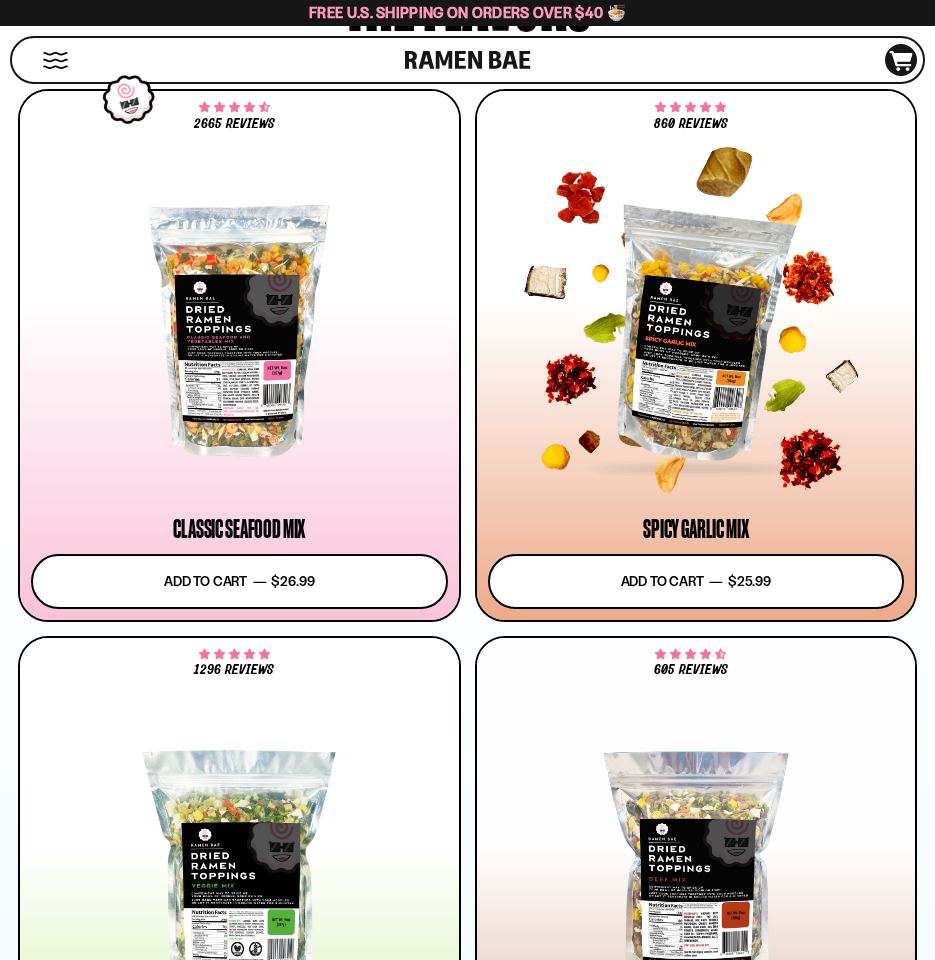 click at bounding box center [696, 330] 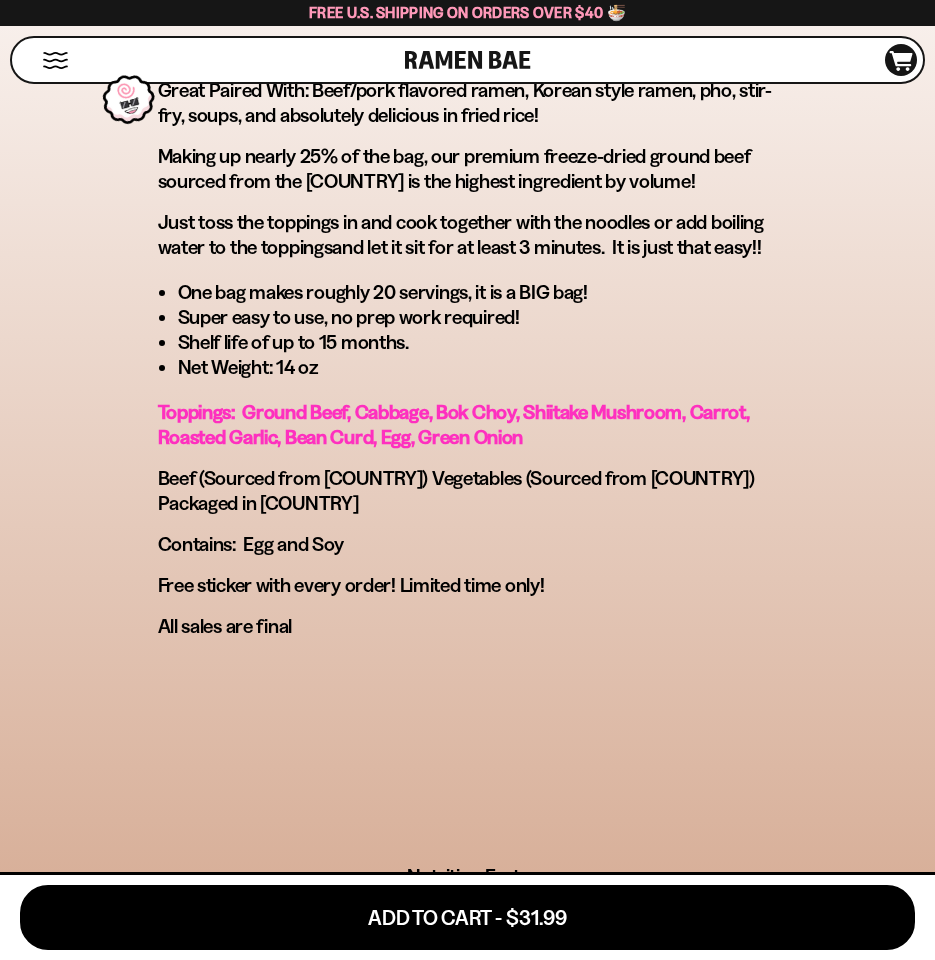 scroll, scrollTop: 1800, scrollLeft: 0, axis: vertical 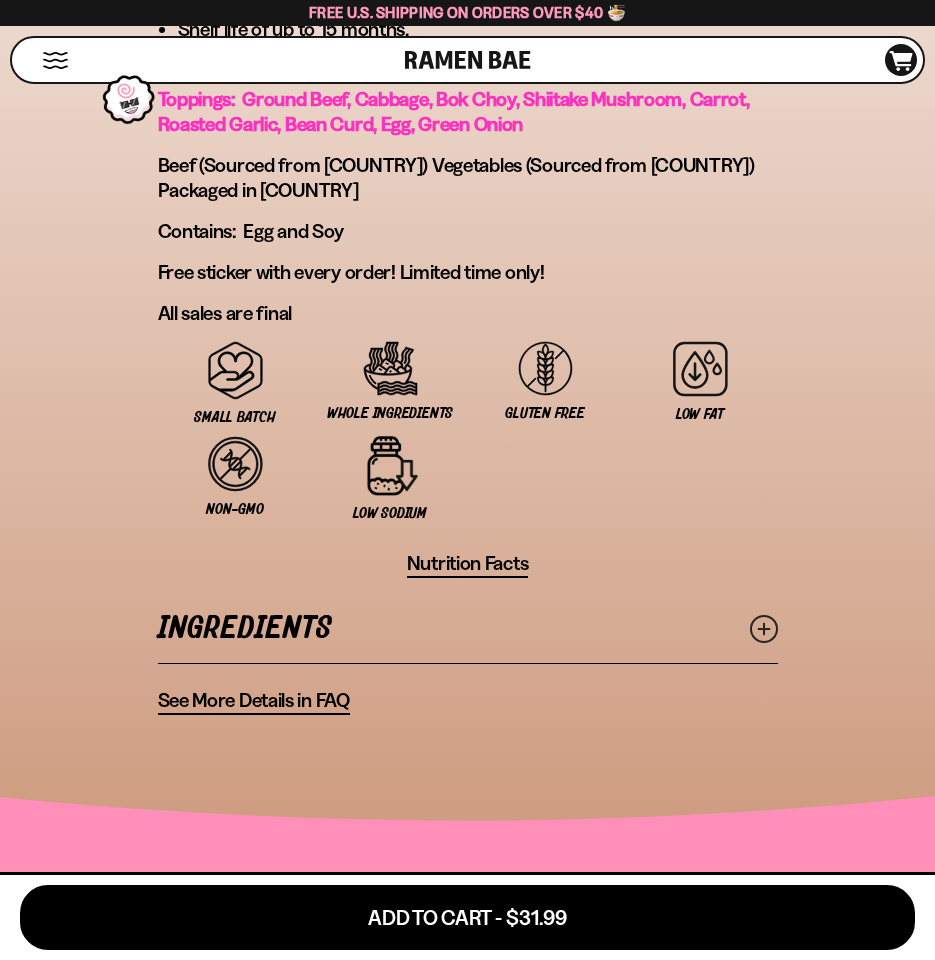 click 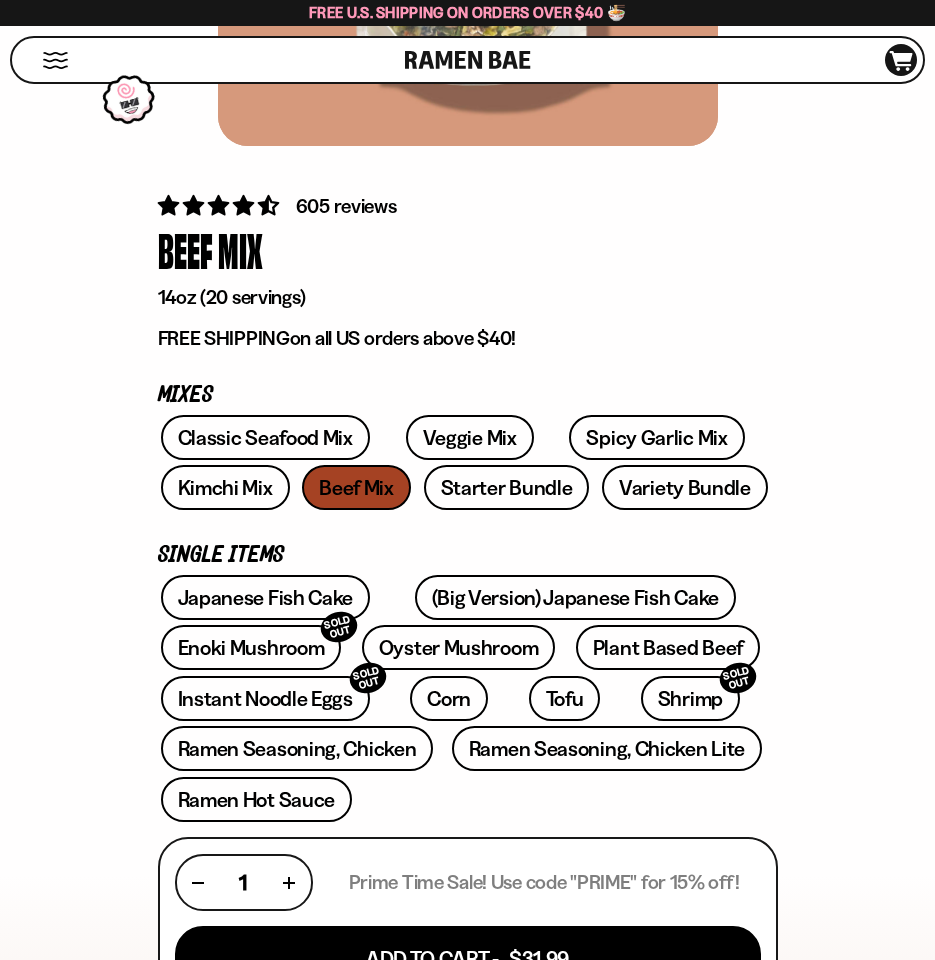 scroll, scrollTop: 0, scrollLeft: 0, axis: both 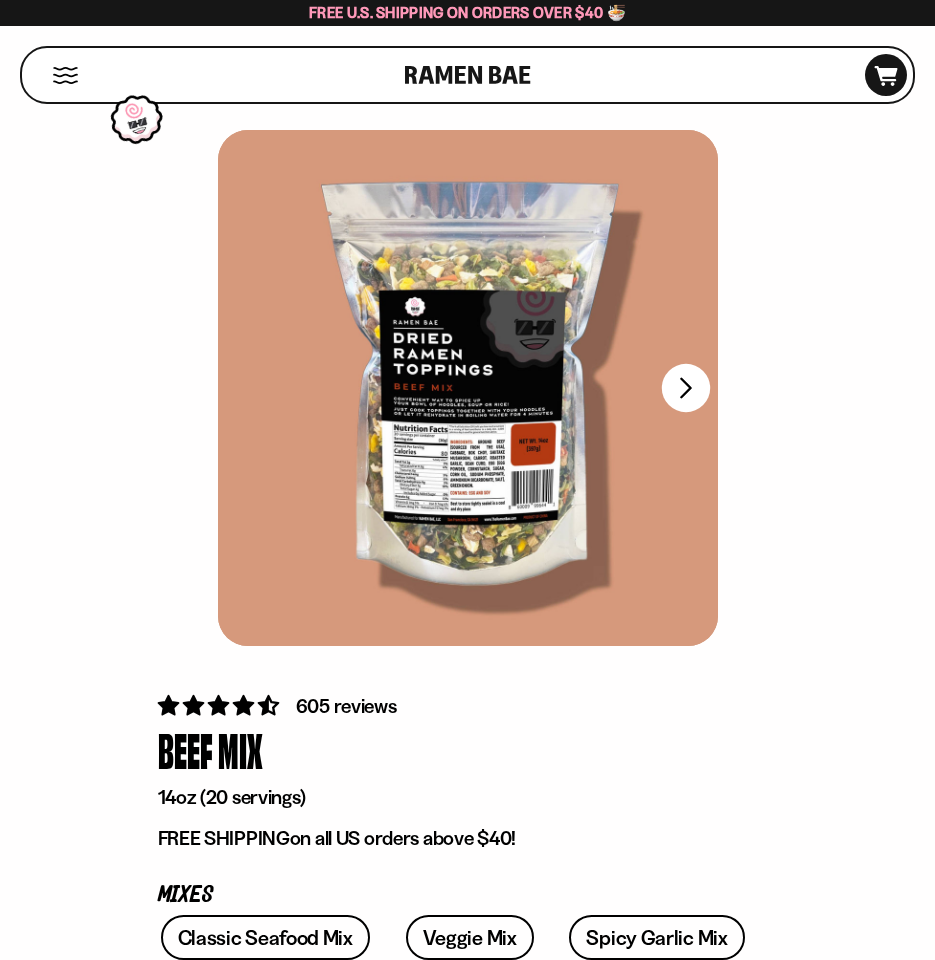 click on "FADCB6FD-DFAB-4417-9F21-029242090B77" at bounding box center [685, 388] 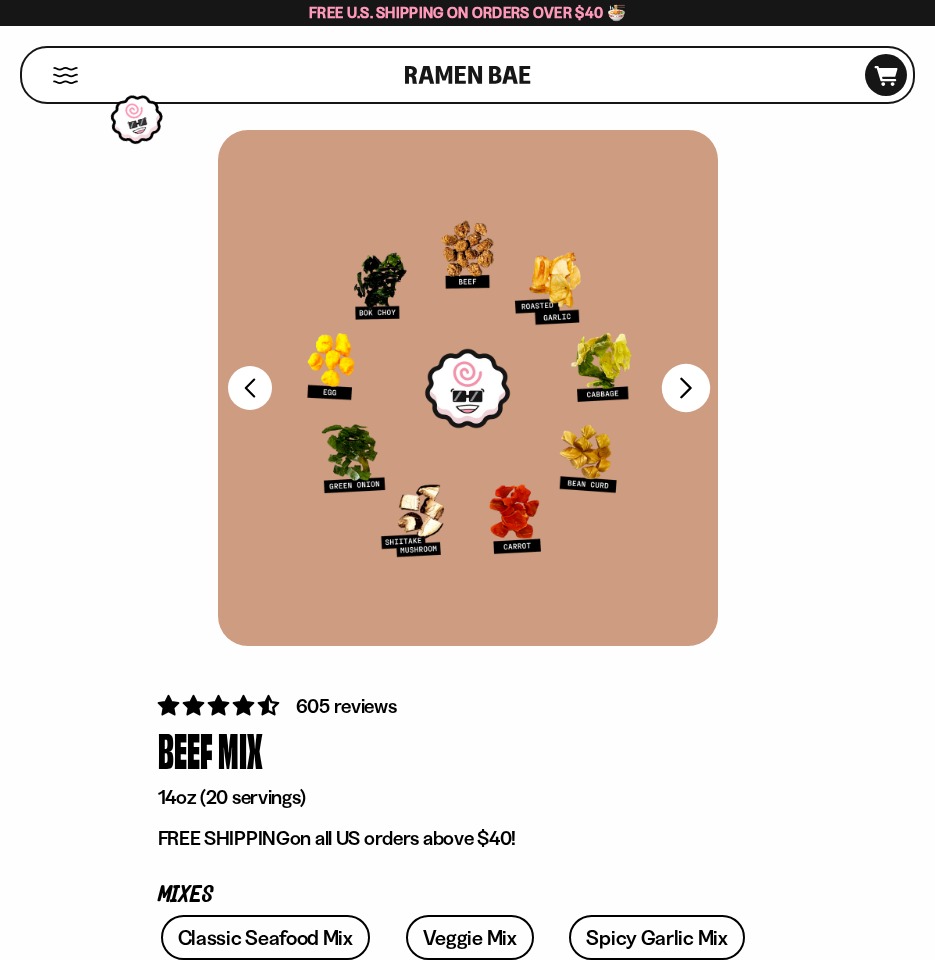 click on "FADCB6FD-DFAB-4417-9F21-029242090B77" at bounding box center (685, 388) 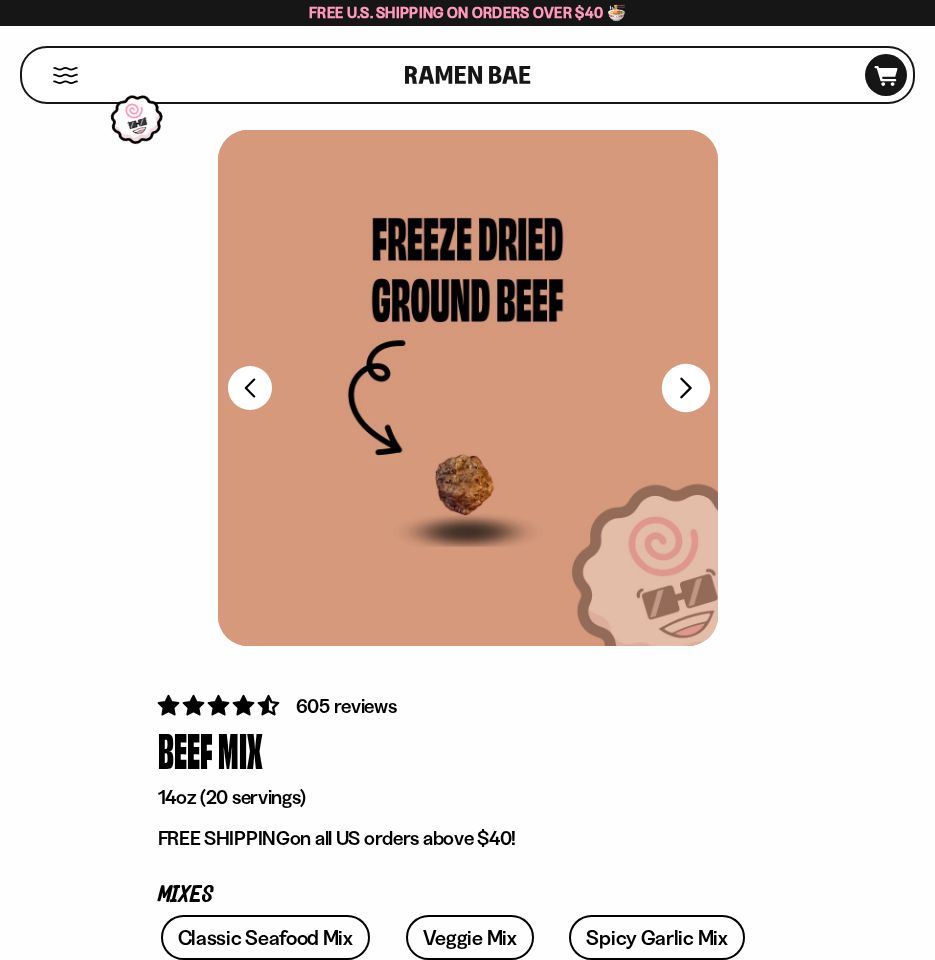 click on "FADCB6FD-DFAB-4417-9F21-029242090B77" at bounding box center [685, 388] 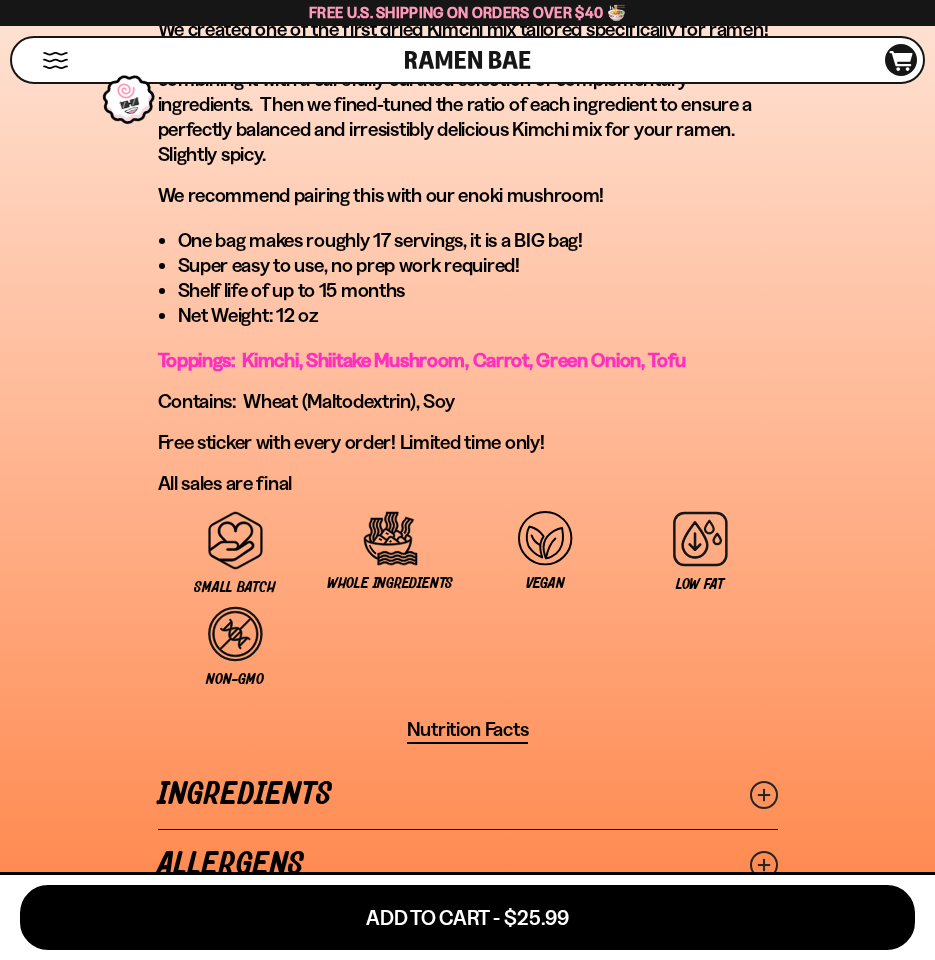 scroll, scrollTop: 1600, scrollLeft: 0, axis: vertical 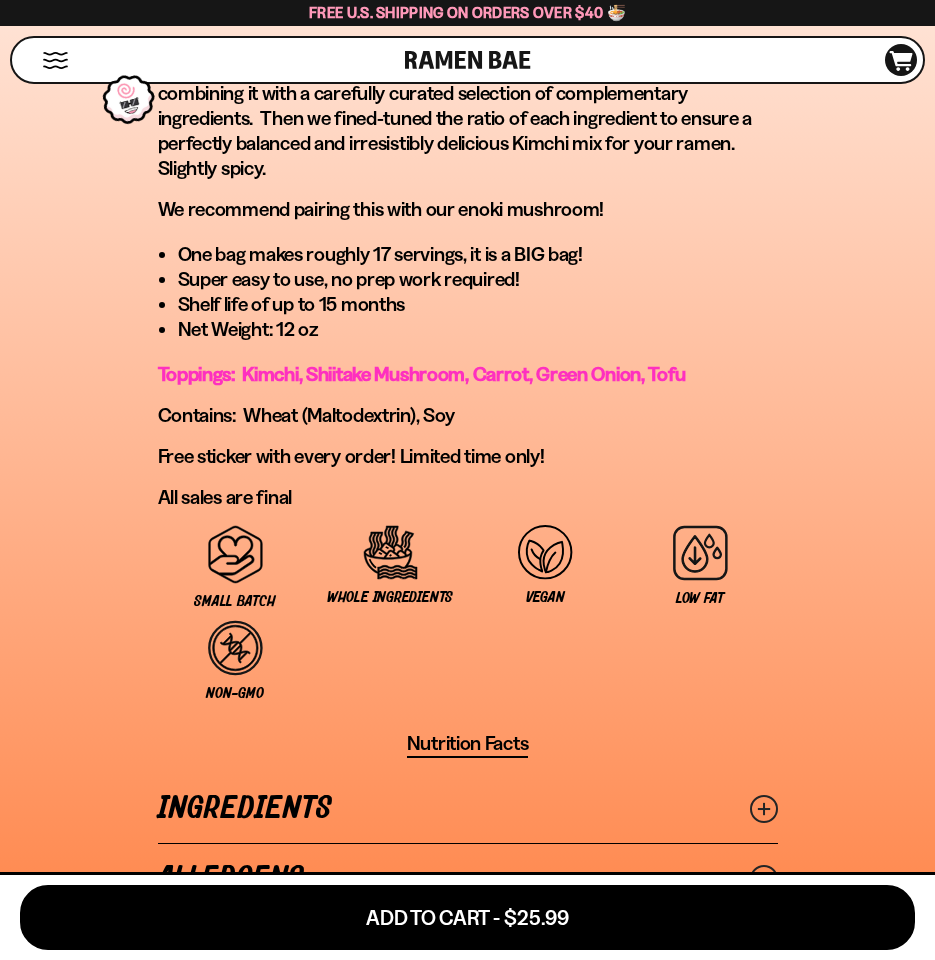 click 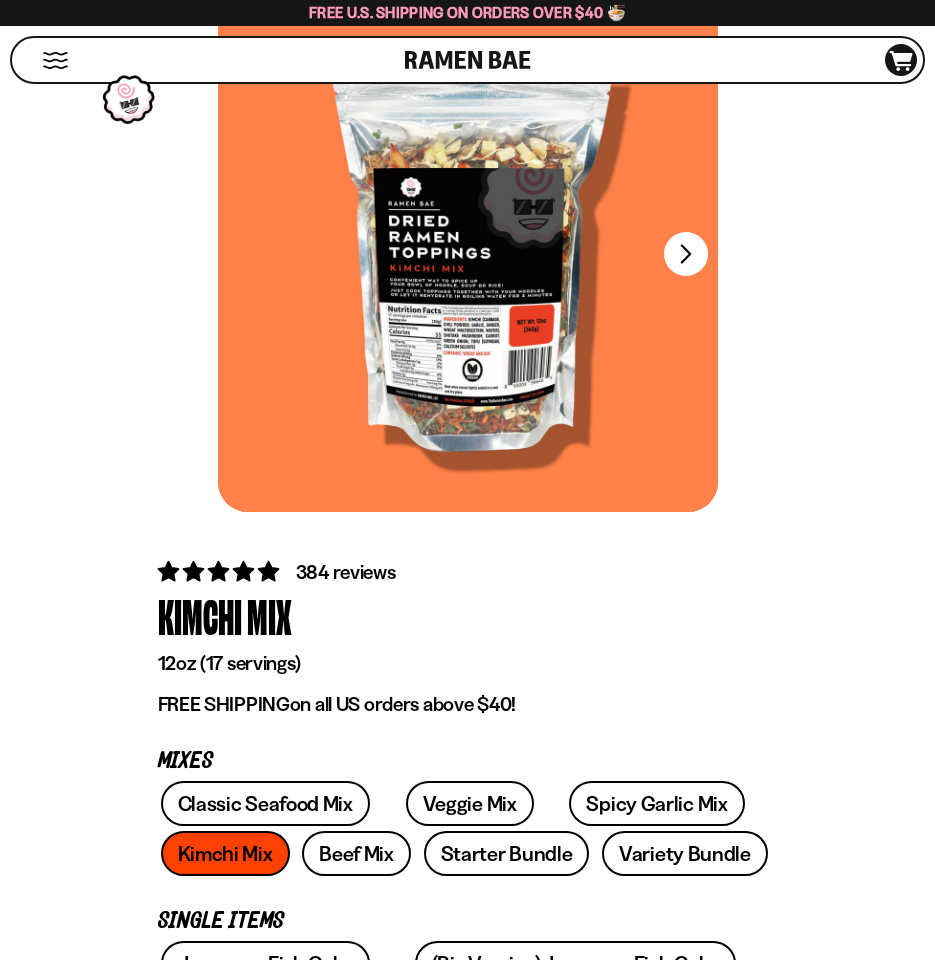 scroll, scrollTop: 0, scrollLeft: 0, axis: both 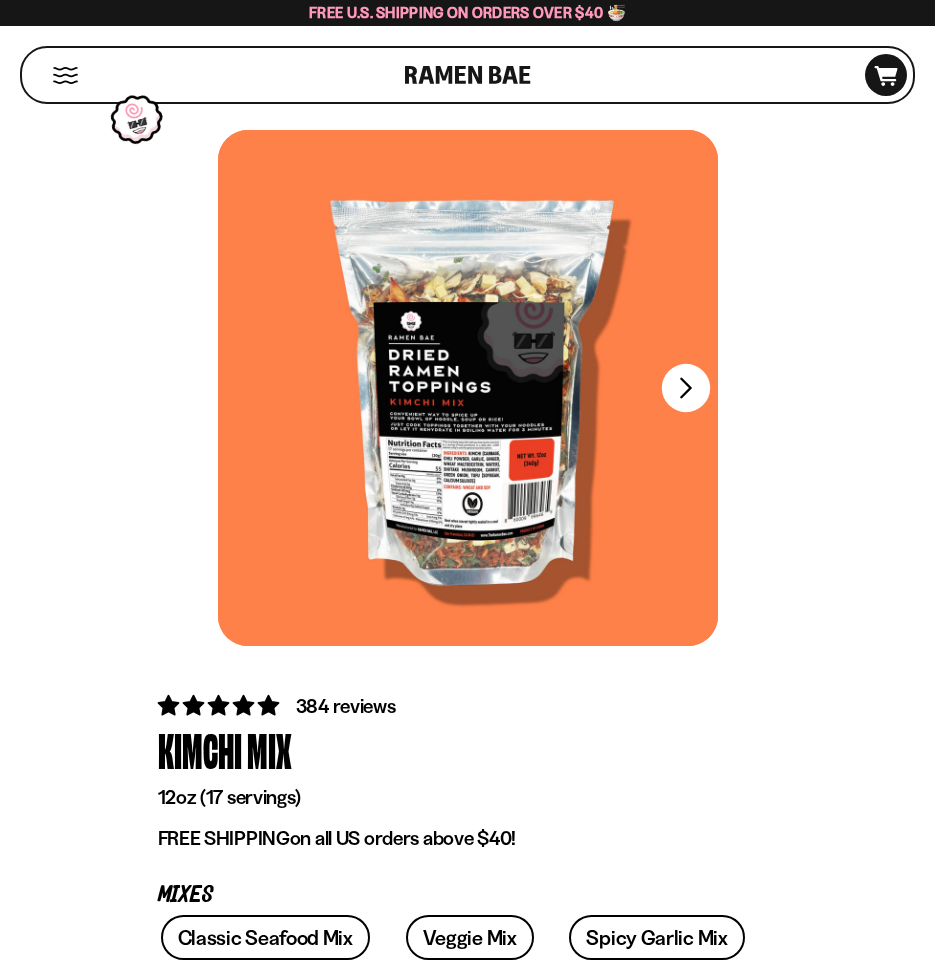 click on "FADCB6FD-DFAB-4417-9F21-029242090B77" at bounding box center [685, 388] 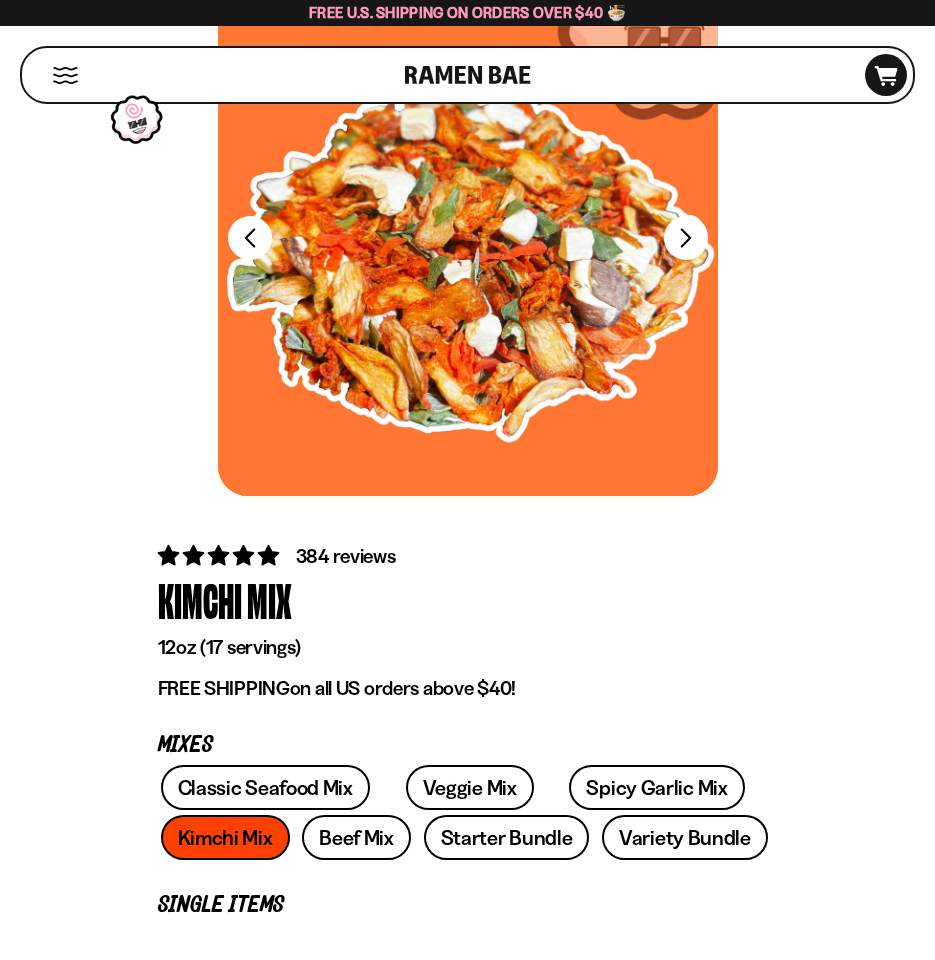 scroll, scrollTop: 500, scrollLeft: 0, axis: vertical 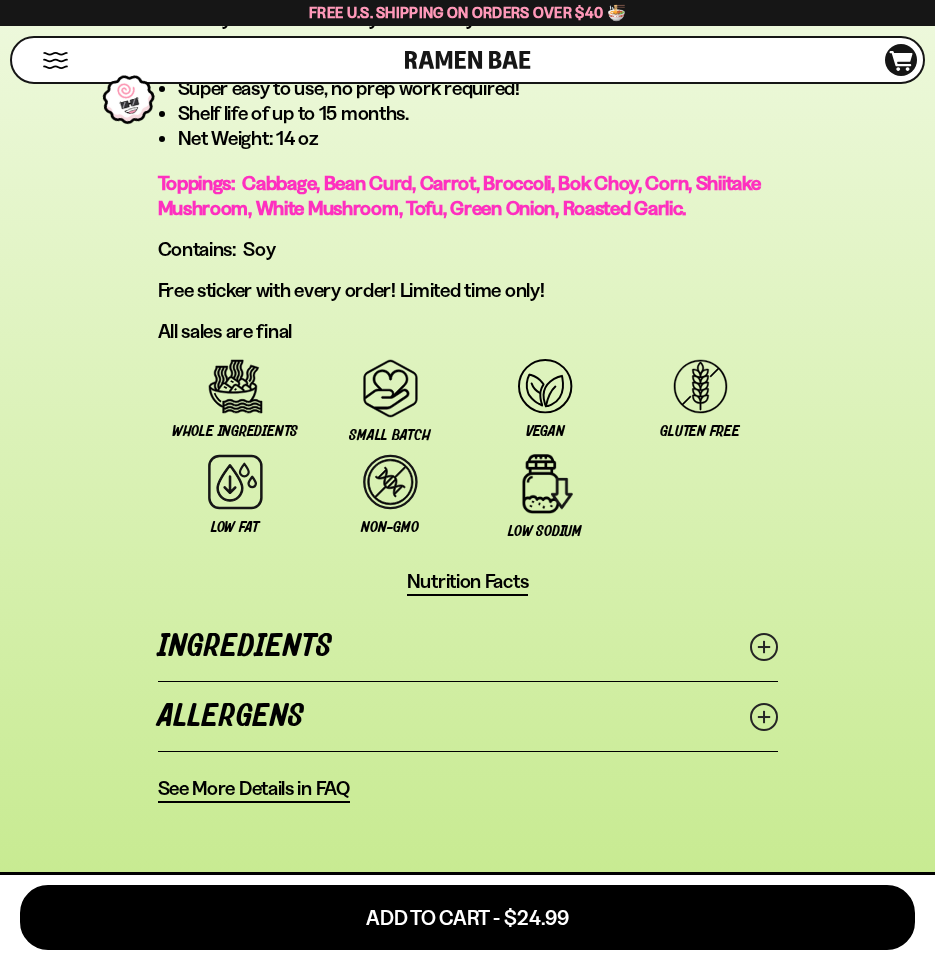 click 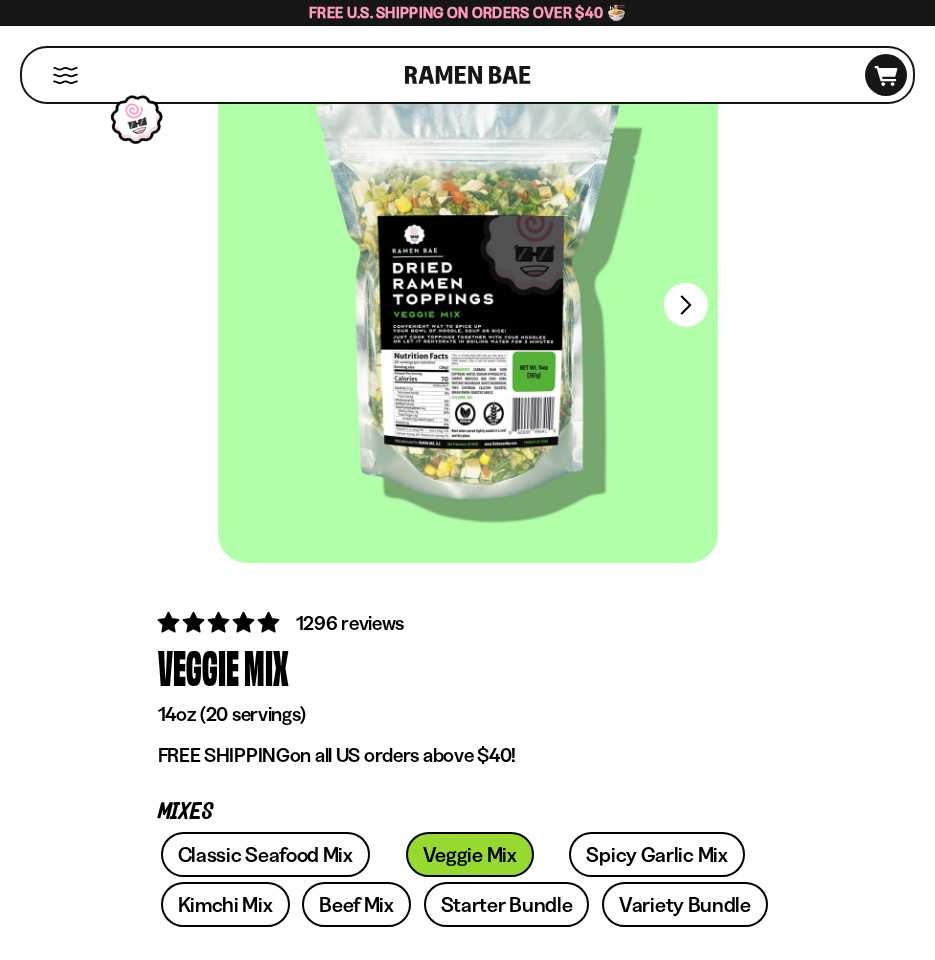 scroll, scrollTop: 0, scrollLeft: 0, axis: both 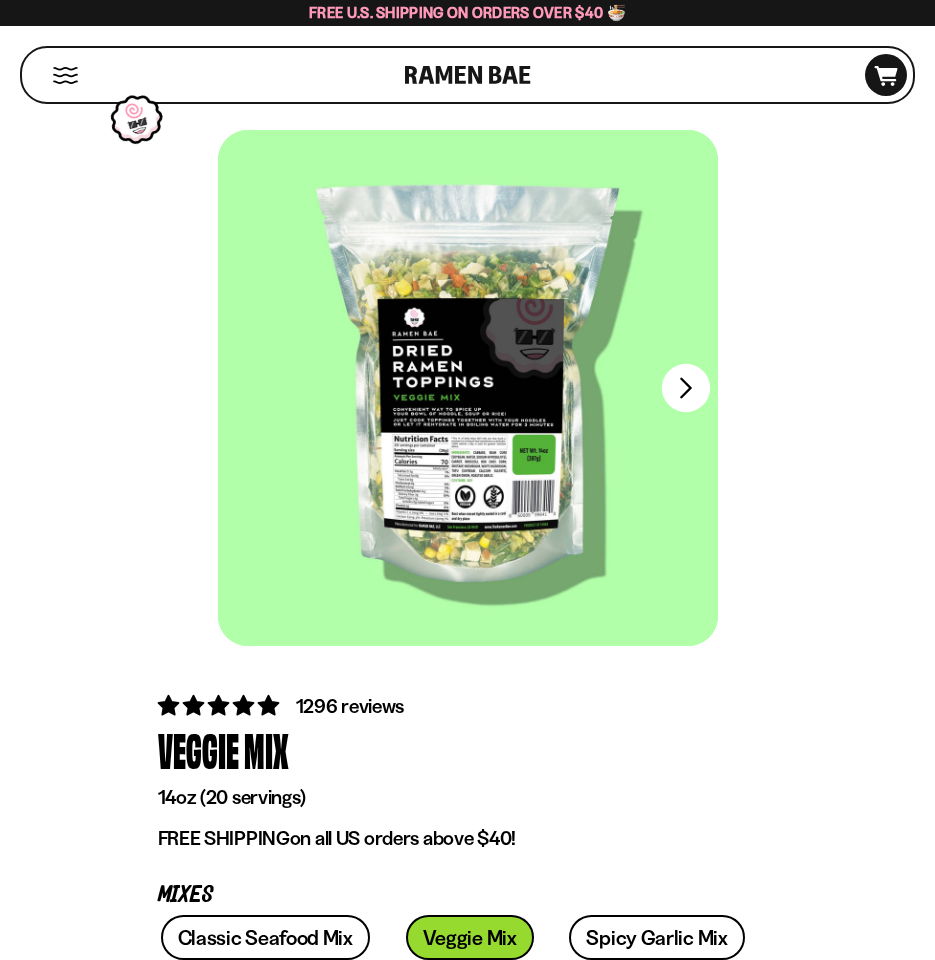 click on "FADCB6FD-DFAB-4417-9F21-029242090B77" at bounding box center (685, 388) 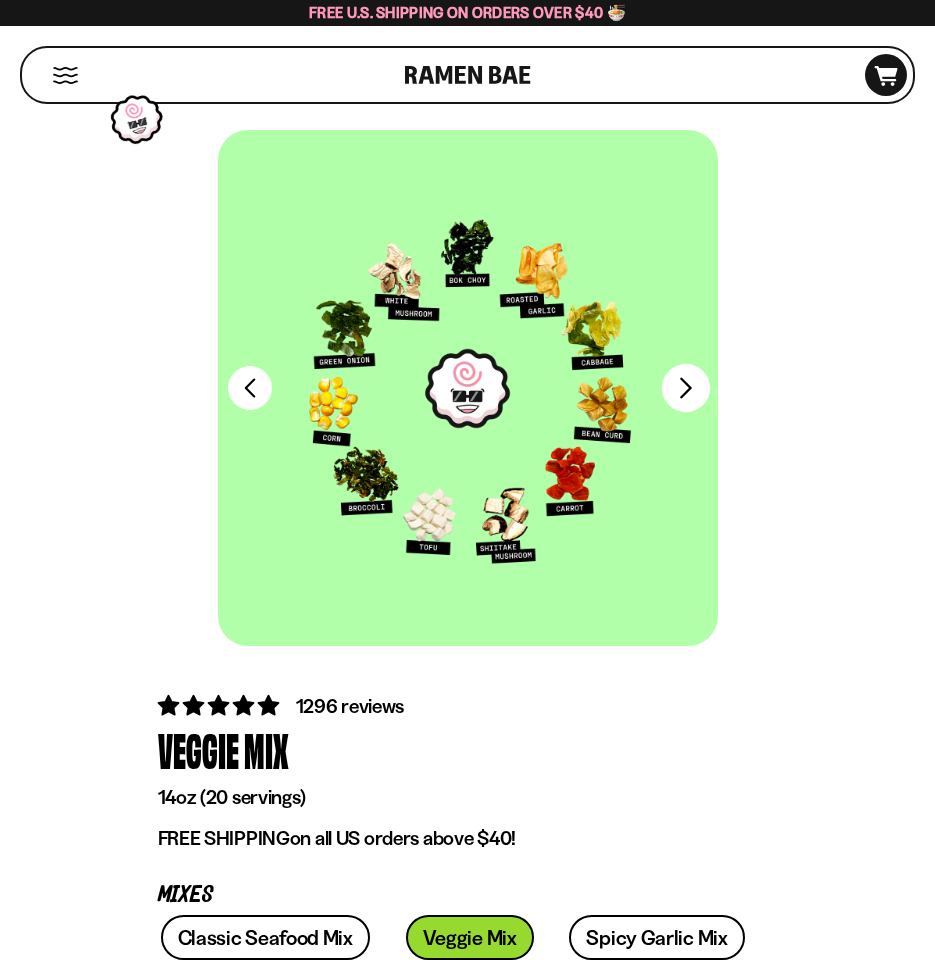 click on "FADCB6FD-DFAB-4417-9F21-029242090B77" at bounding box center [685, 388] 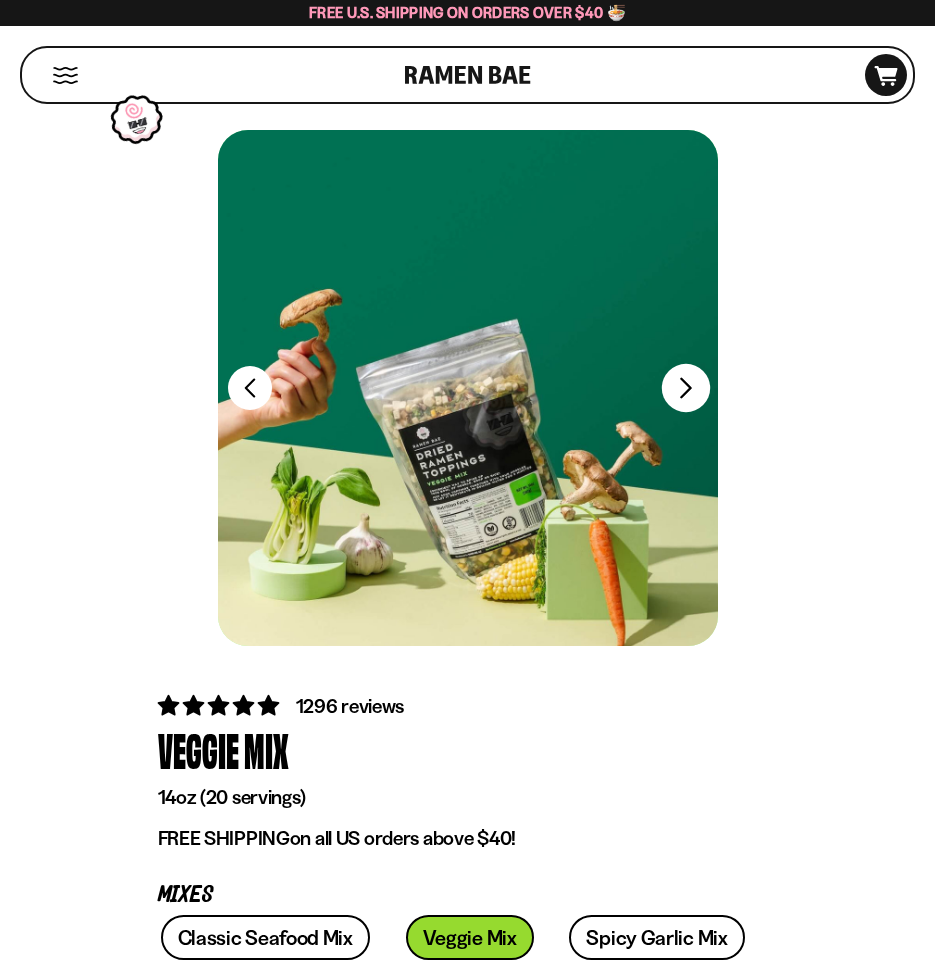 click on "FADCB6FD-DFAB-4417-9F21-029242090B77" at bounding box center [685, 388] 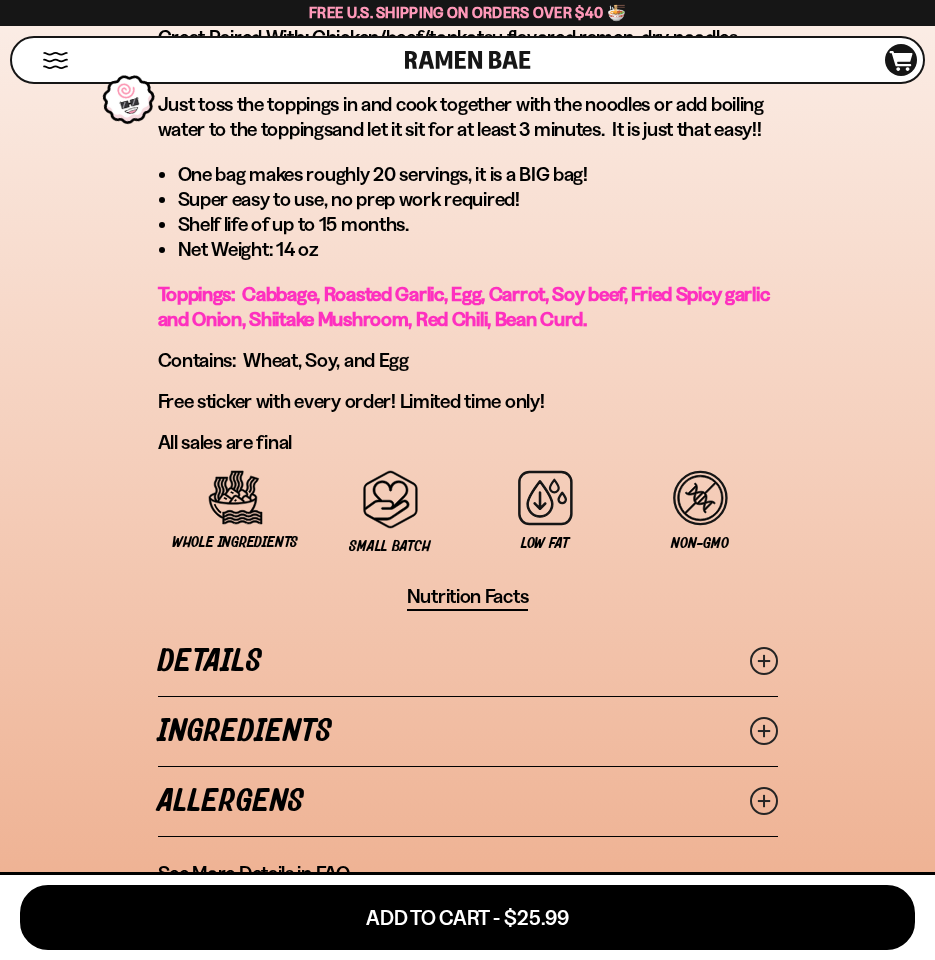 scroll, scrollTop: 1500, scrollLeft: 0, axis: vertical 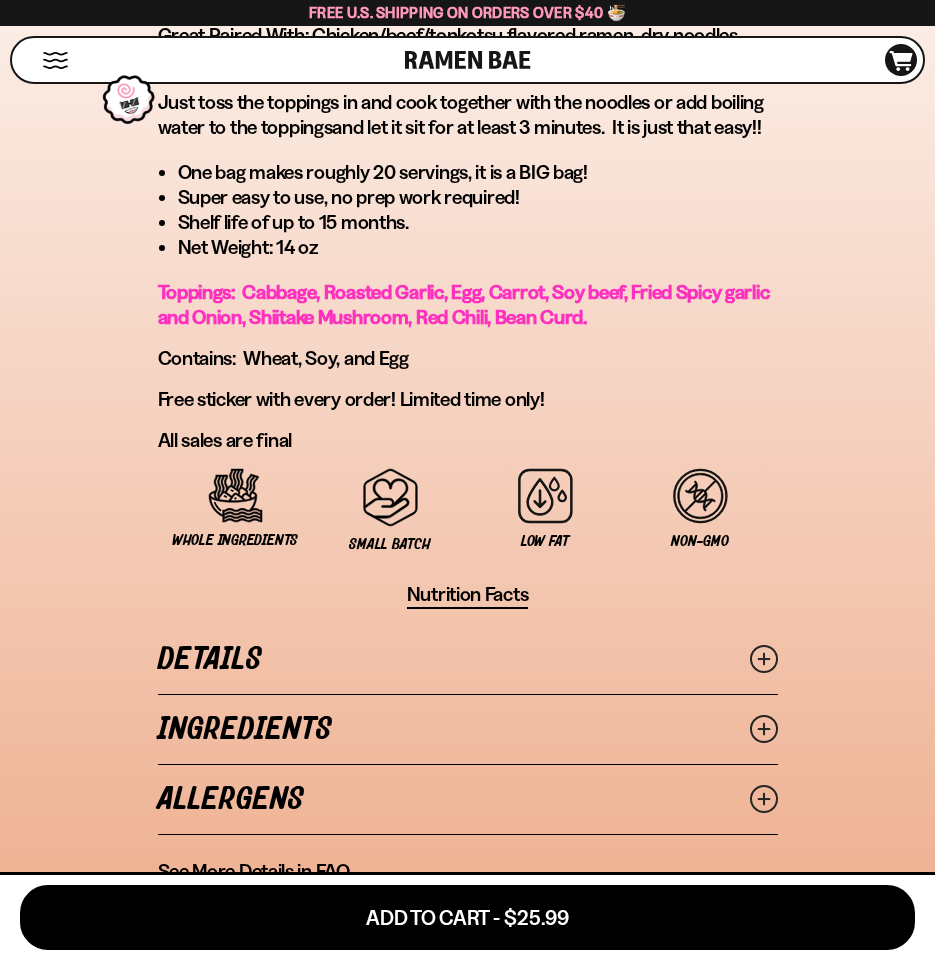 click 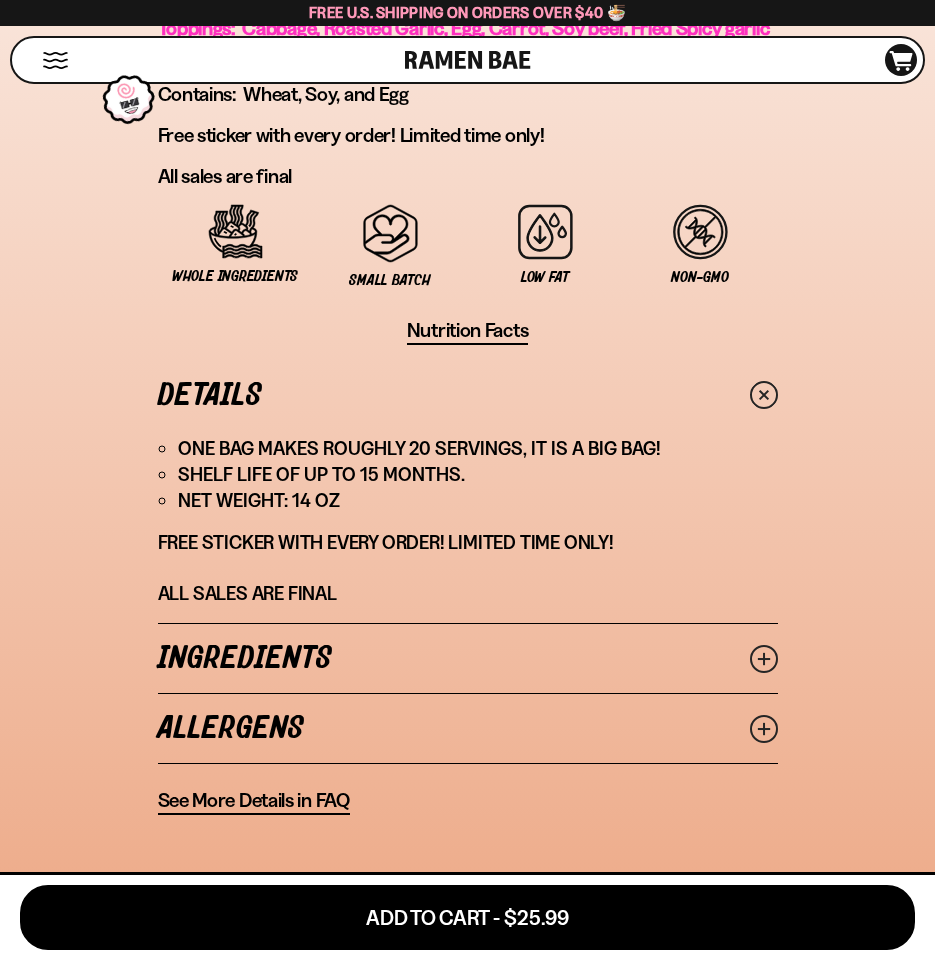 scroll, scrollTop: 1800, scrollLeft: 0, axis: vertical 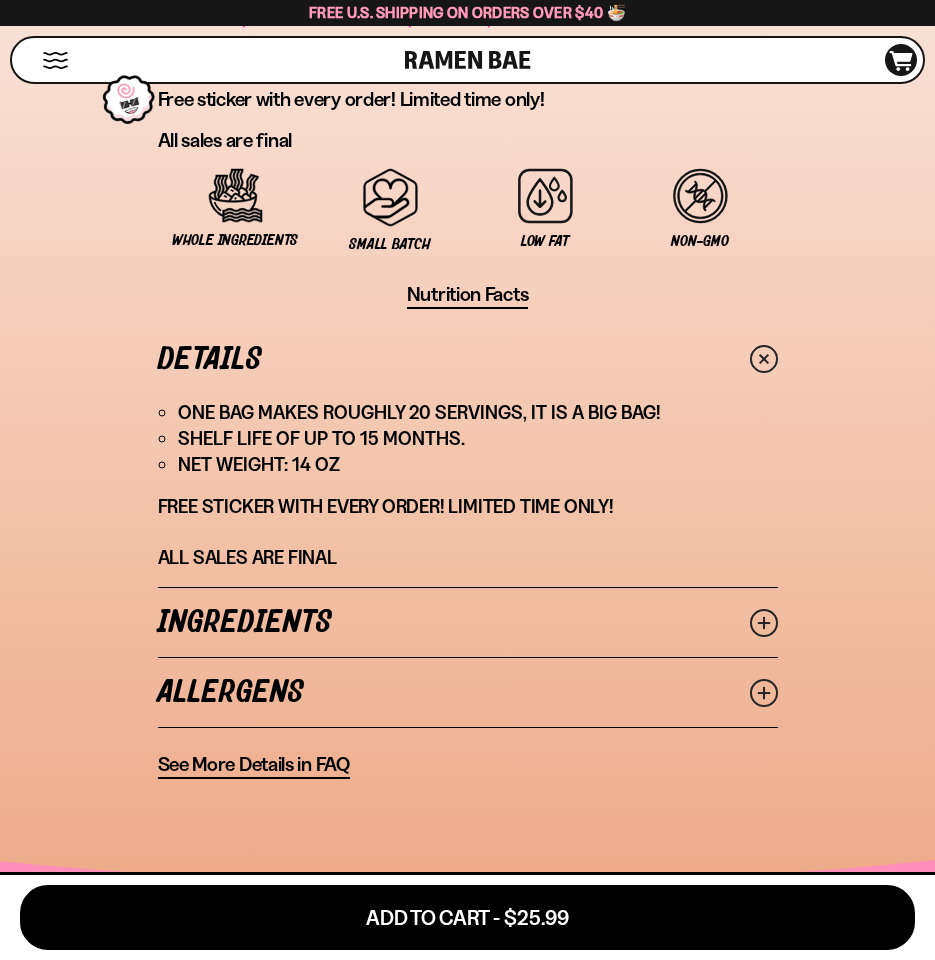 click 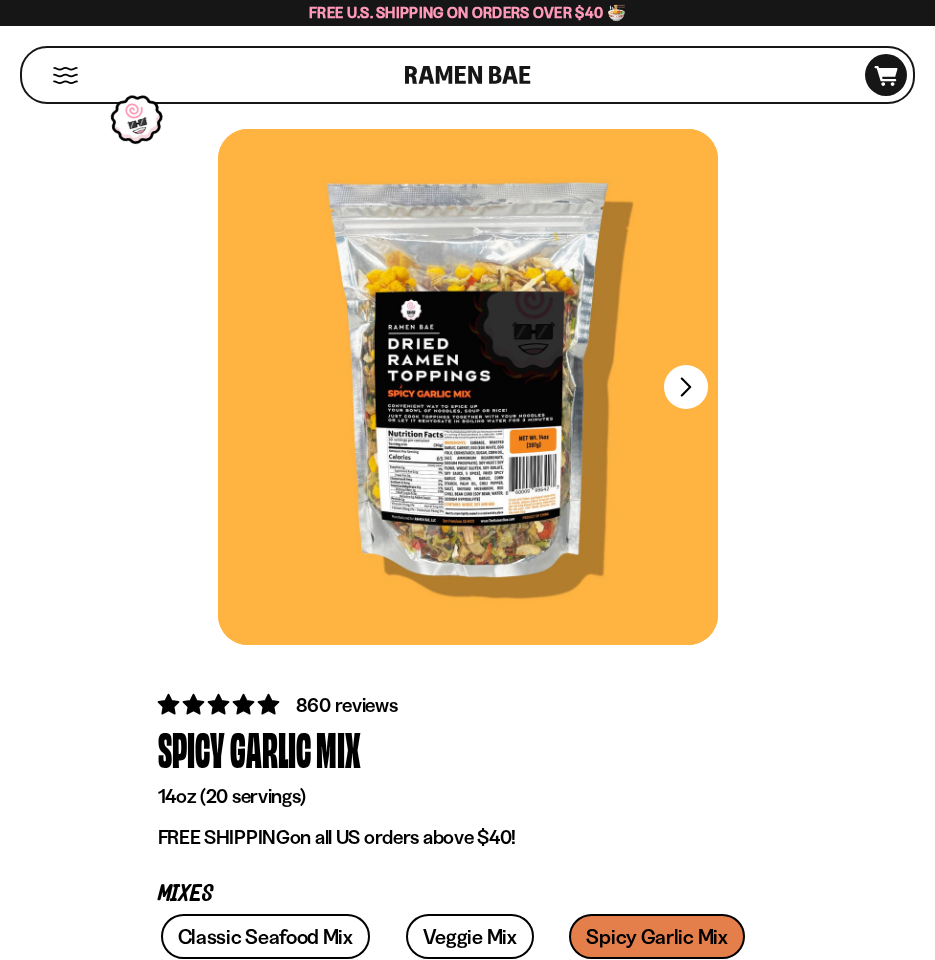 scroll, scrollTop: 0, scrollLeft: 0, axis: both 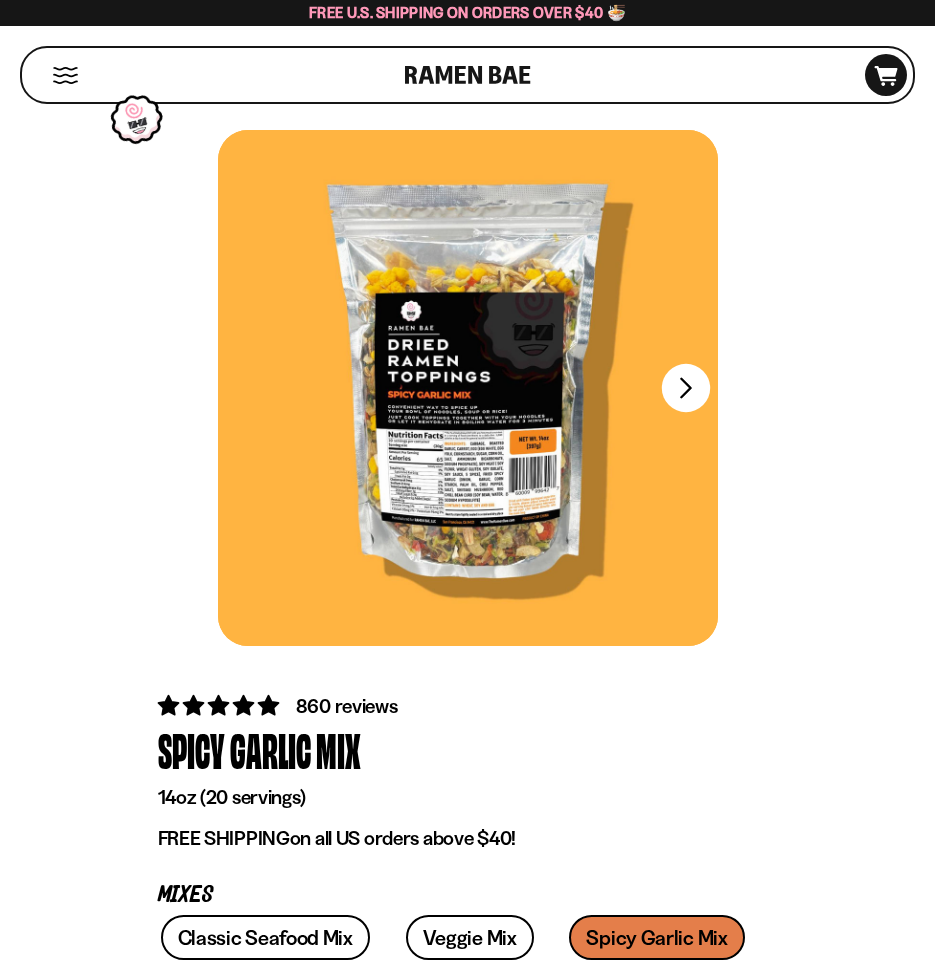 click on "FADCB6FD-DFAB-4417-9F21-029242090B77" at bounding box center [685, 388] 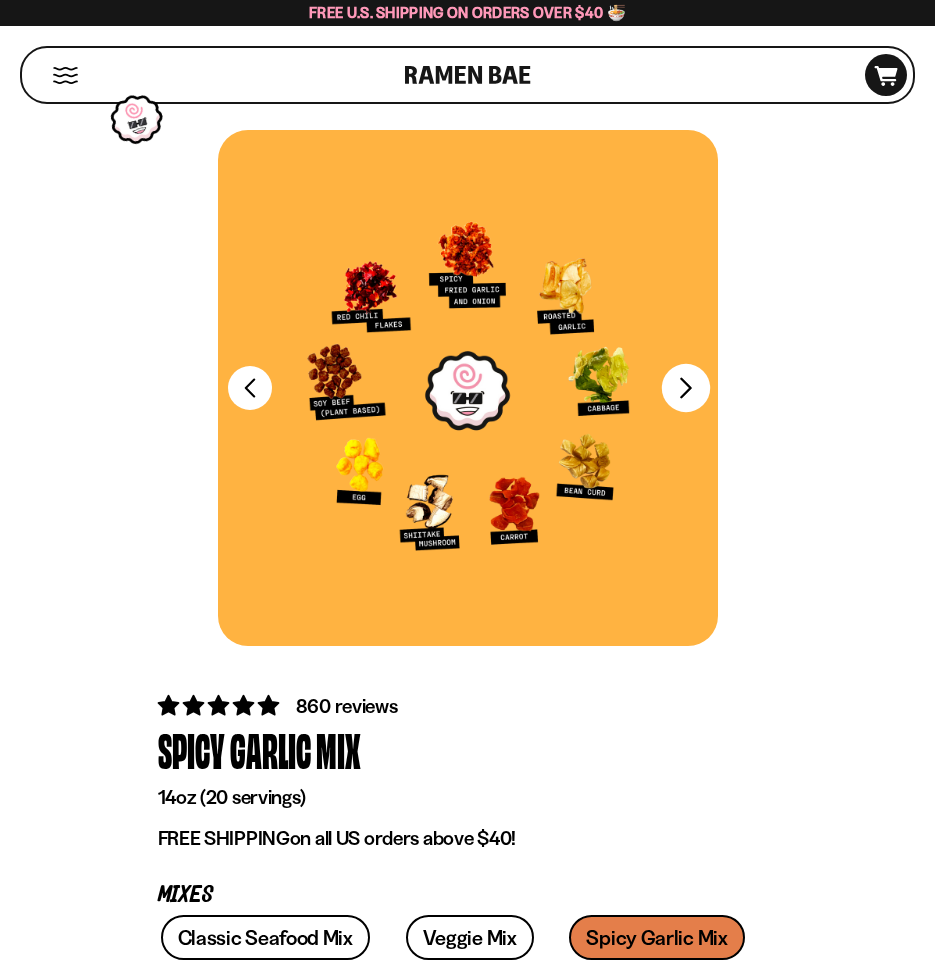 click on "FADCB6FD-DFAB-4417-9F21-029242090B77" at bounding box center [685, 388] 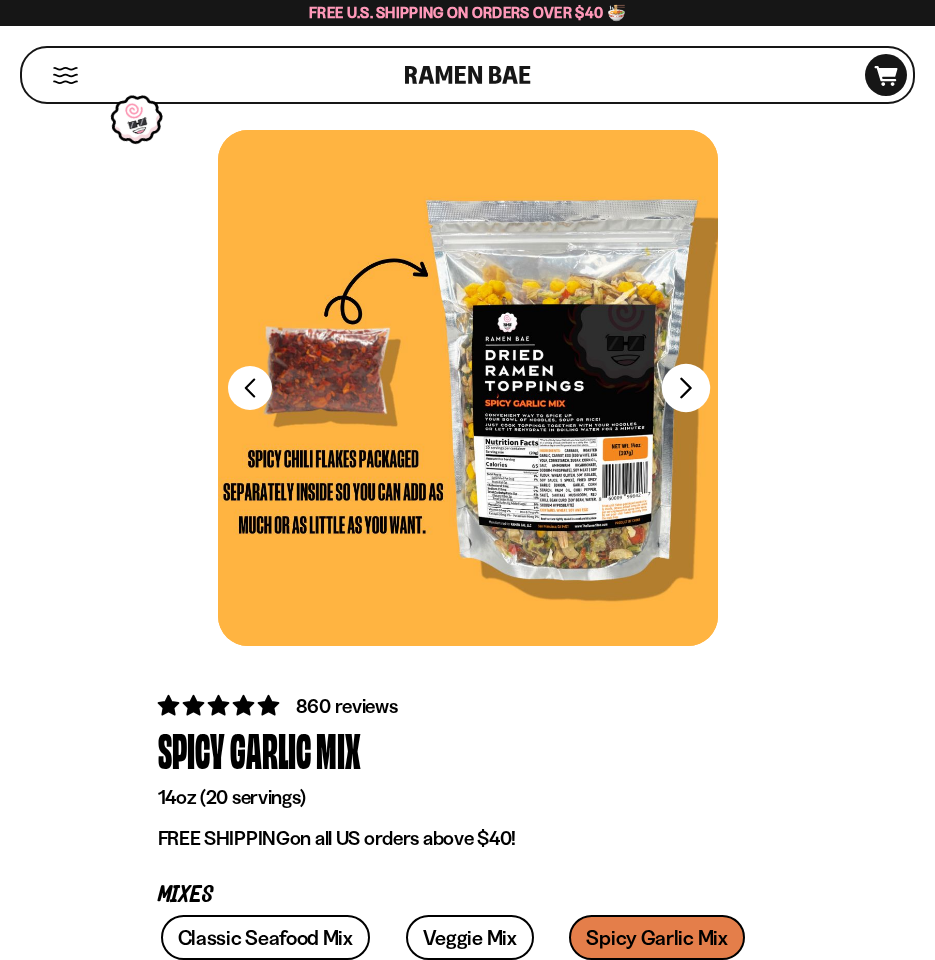click on "FADCB6FD-DFAB-4417-9F21-029242090B77" at bounding box center [685, 388] 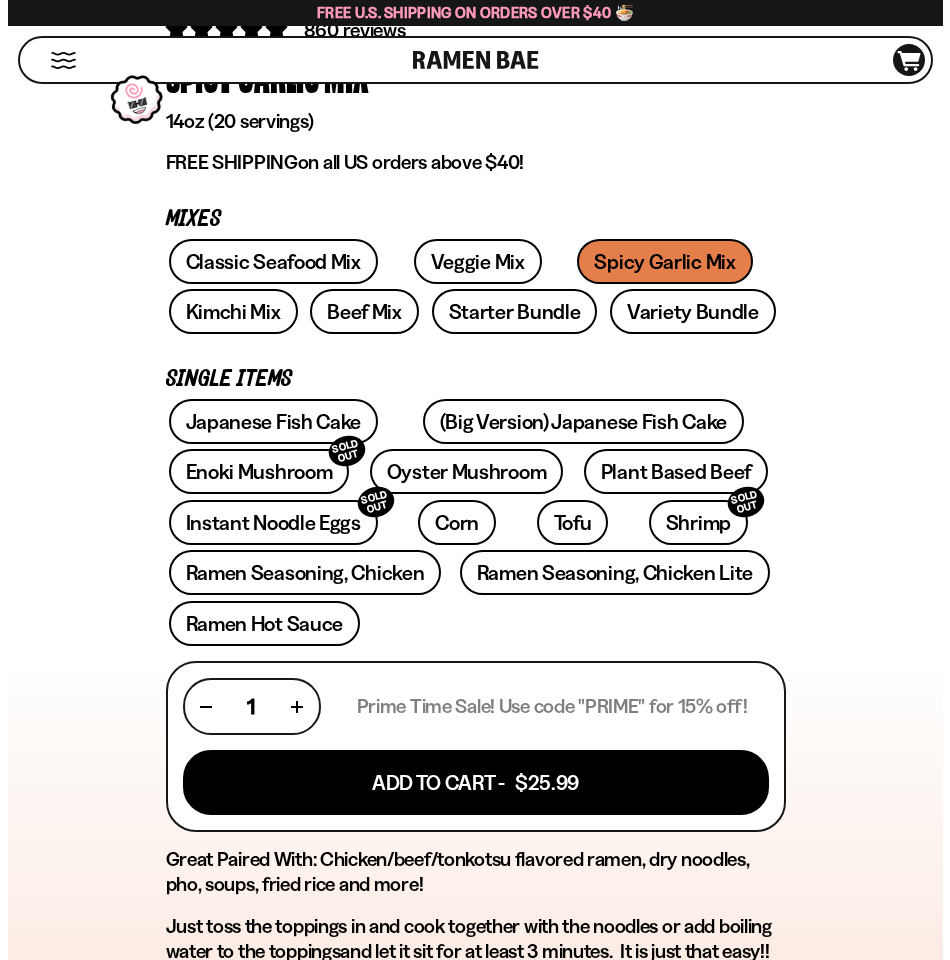scroll, scrollTop: 200, scrollLeft: 0, axis: vertical 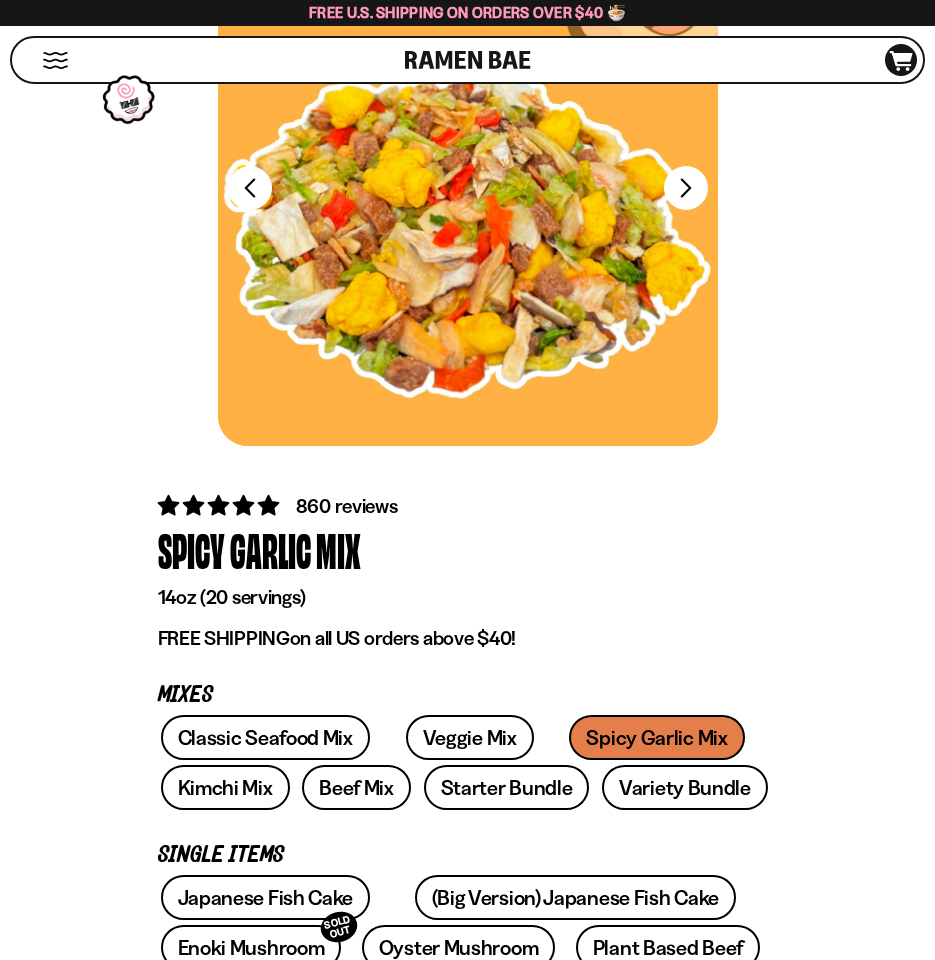 click on "Cart
D0381C2F-513E-4F90-8A41-6F0A75DCBAAA" at bounding box center [901, 60] 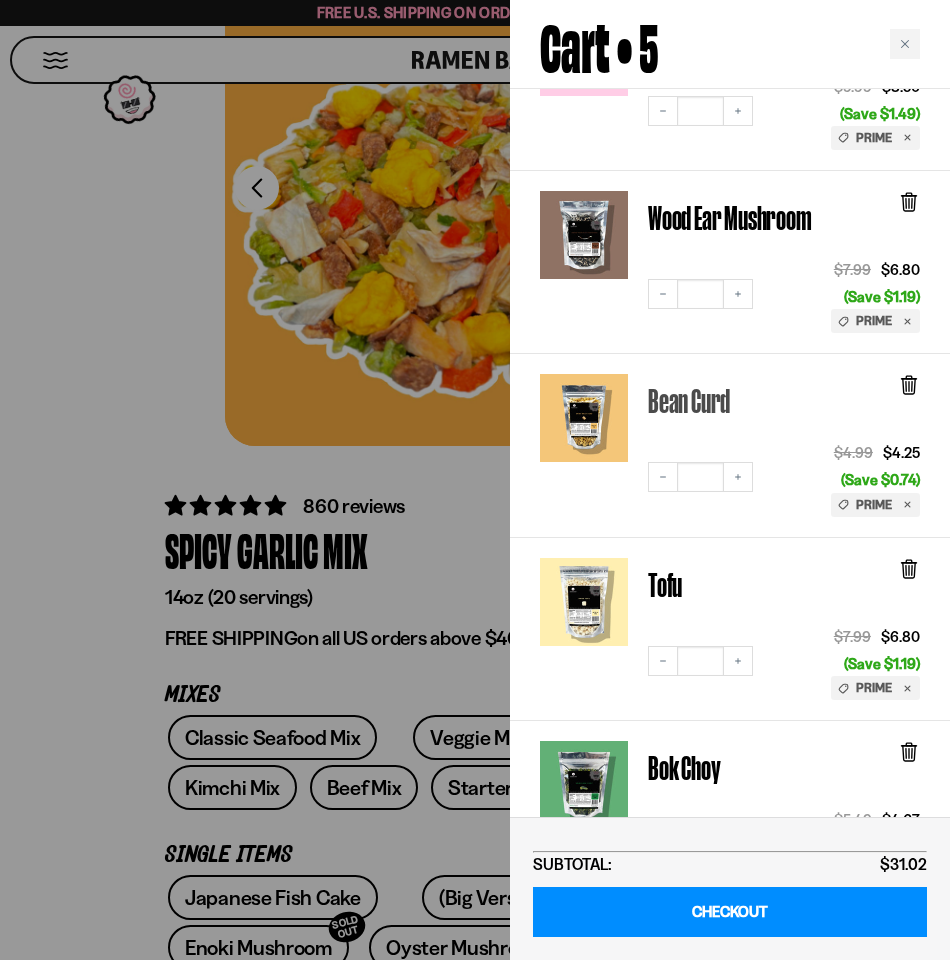 scroll, scrollTop: 400, scrollLeft: 0, axis: vertical 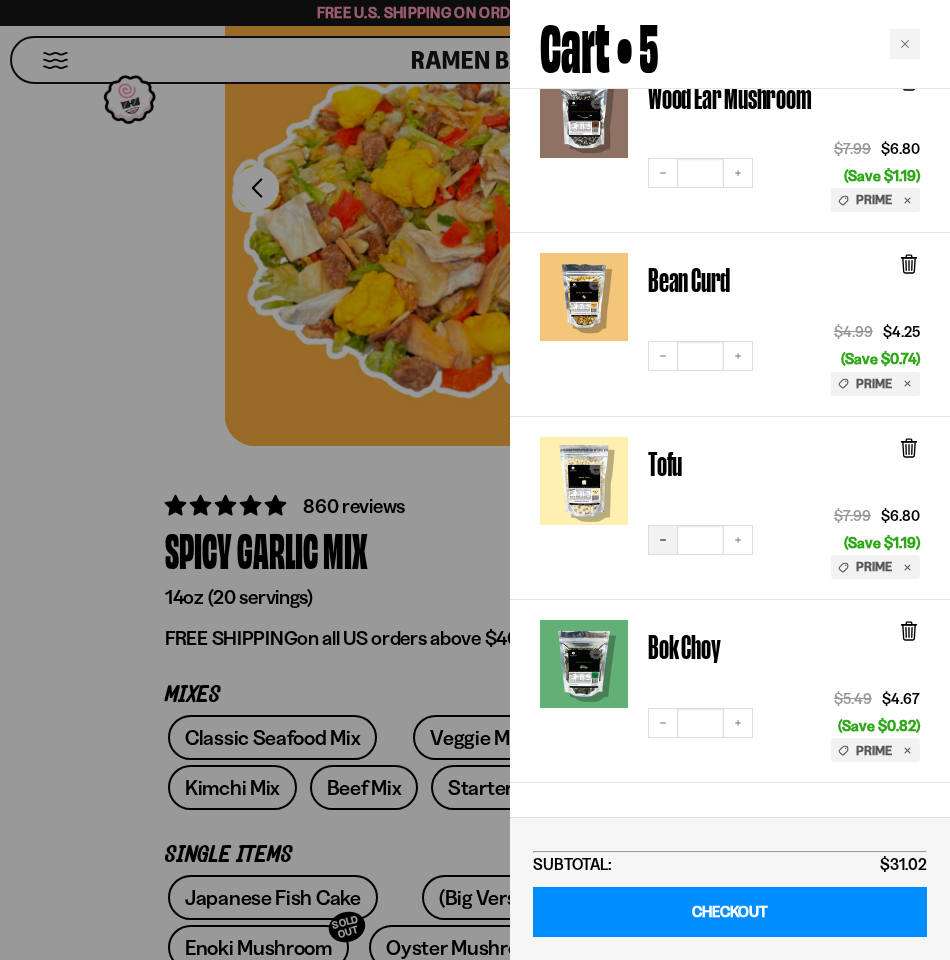 click 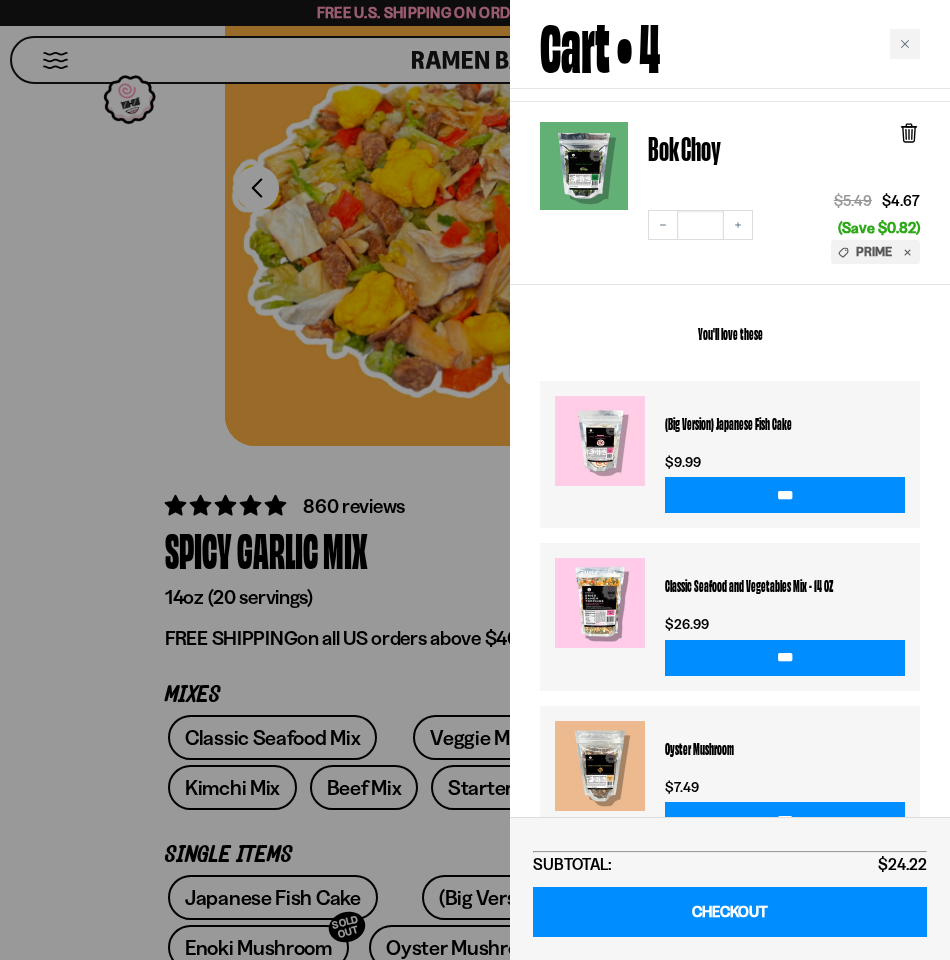 scroll, scrollTop: 763, scrollLeft: 0, axis: vertical 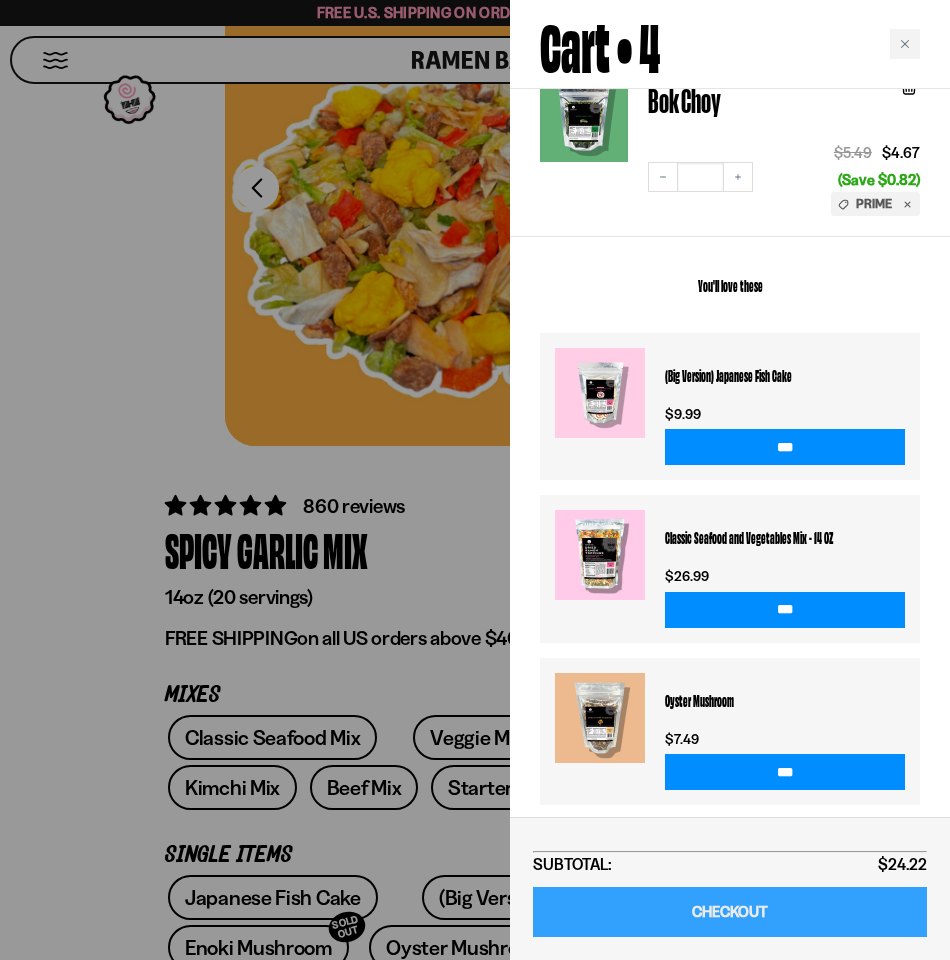 click on "CHECKOUT" at bounding box center (730, 912) 